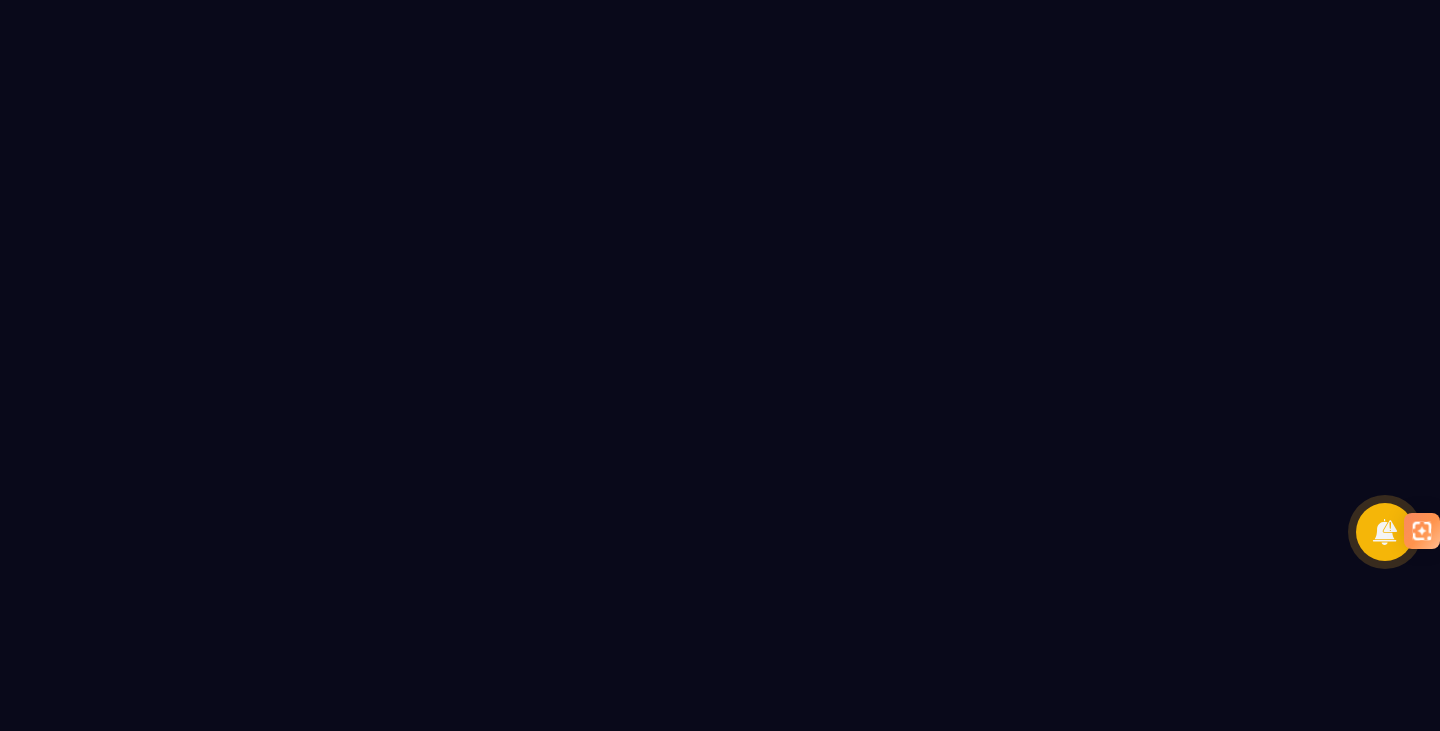 scroll, scrollTop: 0, scrollLeft: 0, axis: both 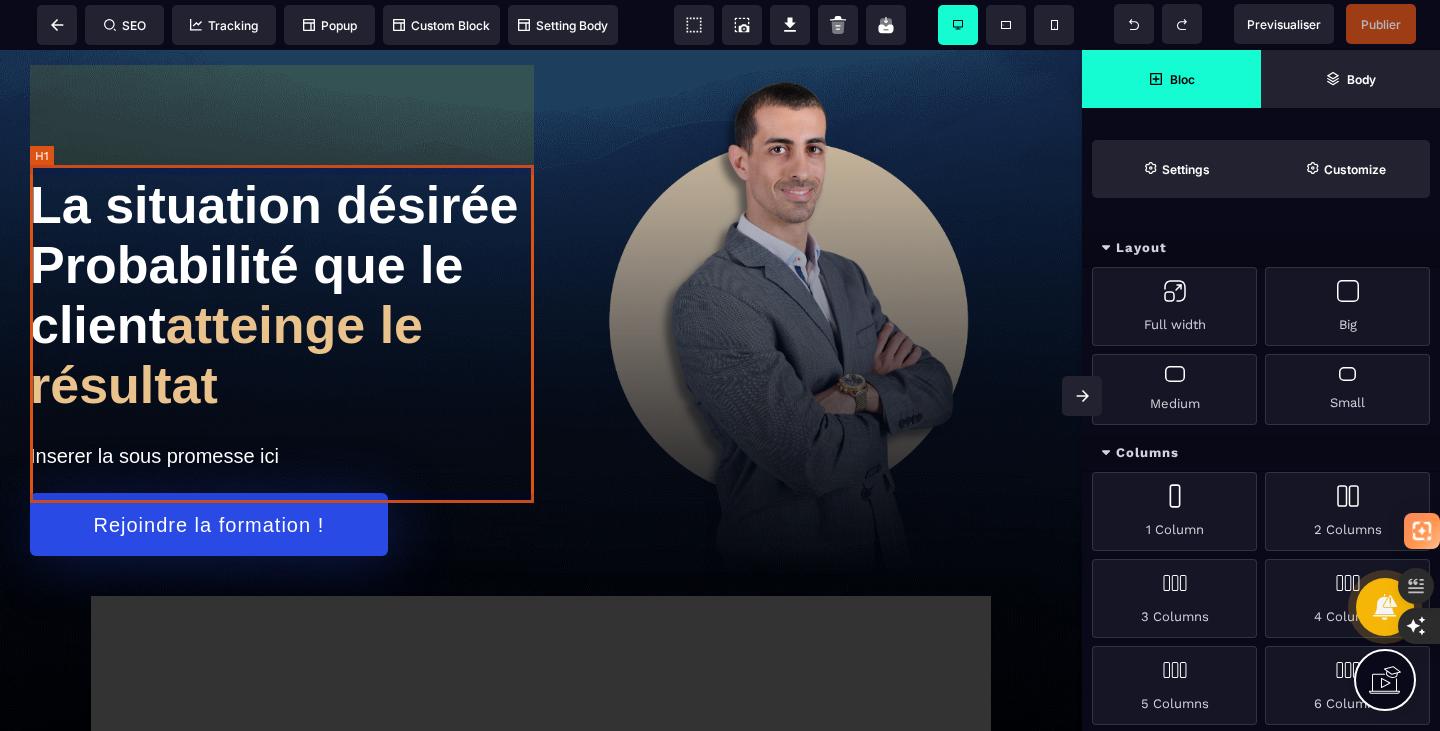 click on "La situation désirée Probabilité que le client atteinge le résultat" at bounding box center [285, 295] 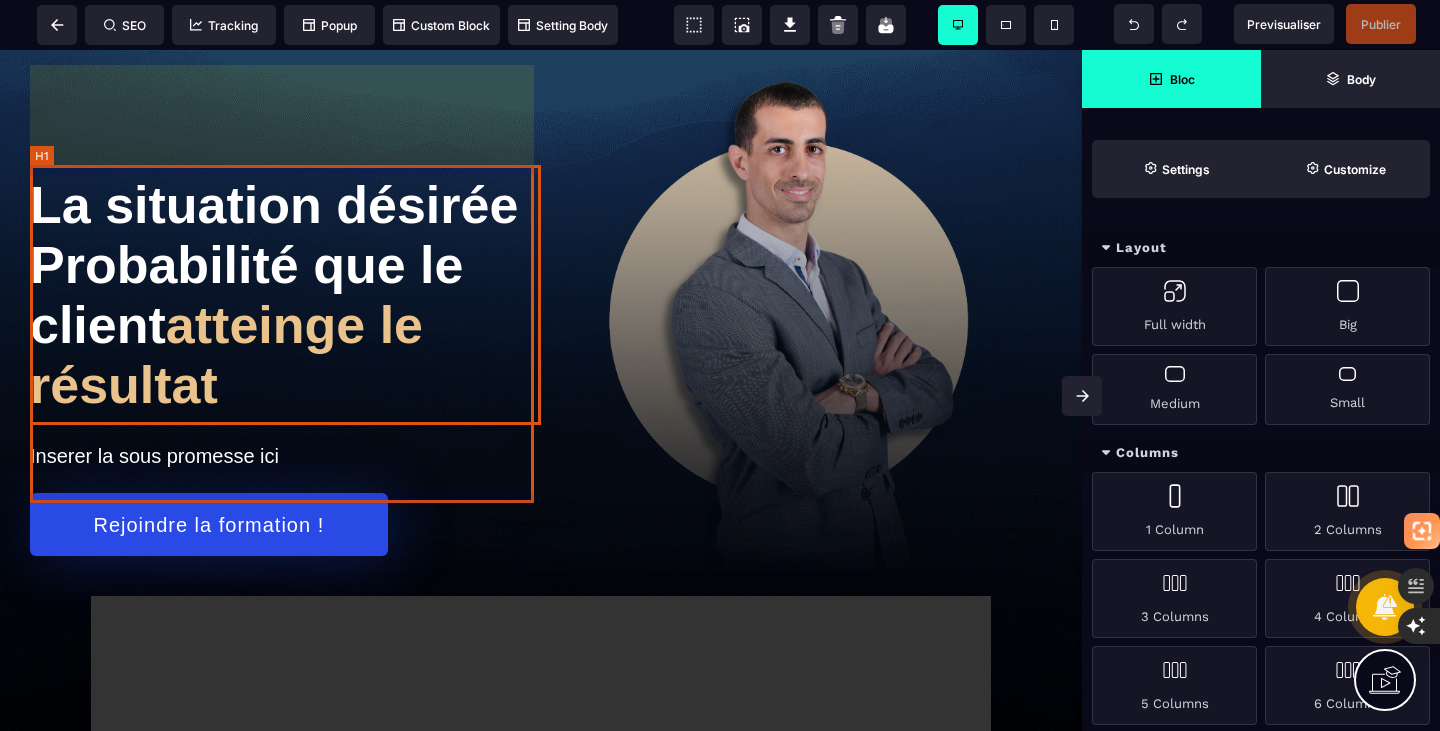 select on "***" 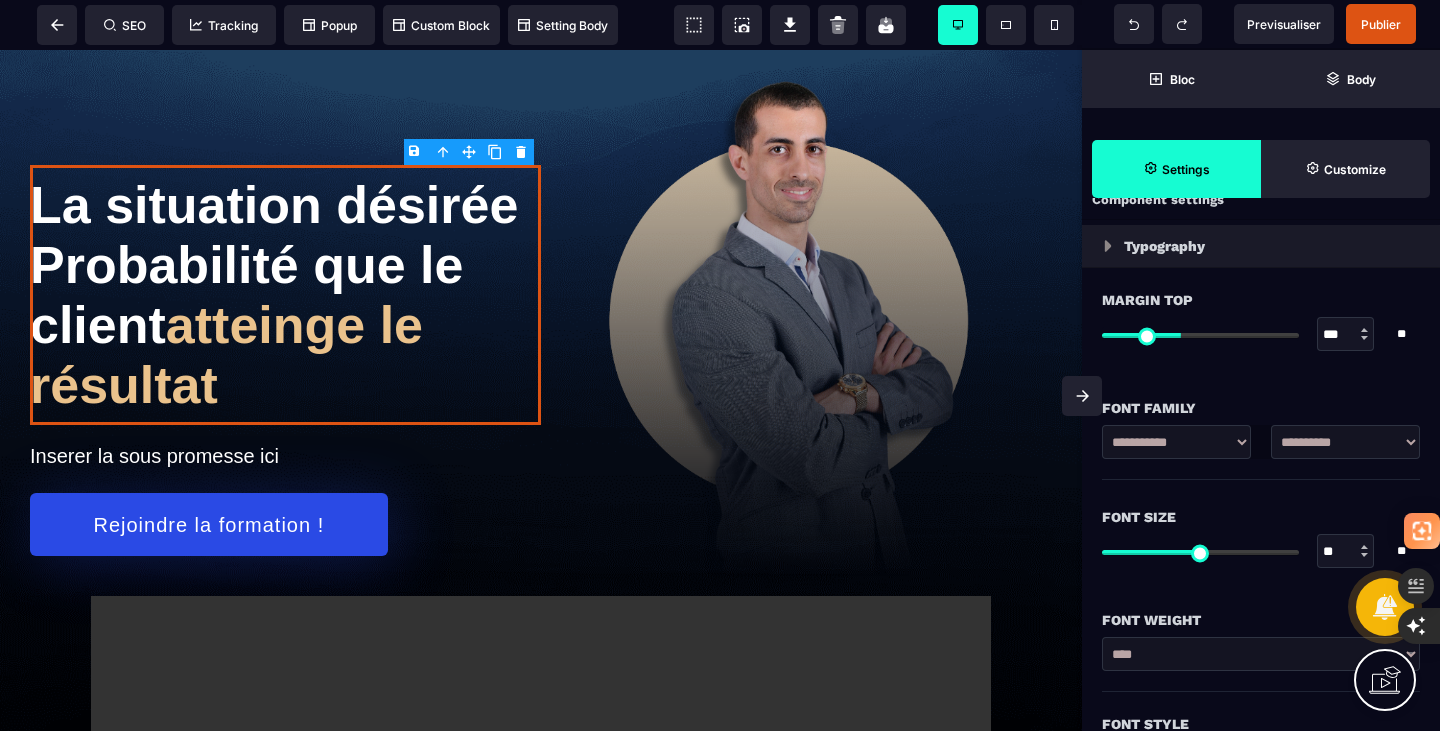 scroll, scrollTop: 0, scrollLeft: 0, axis: both 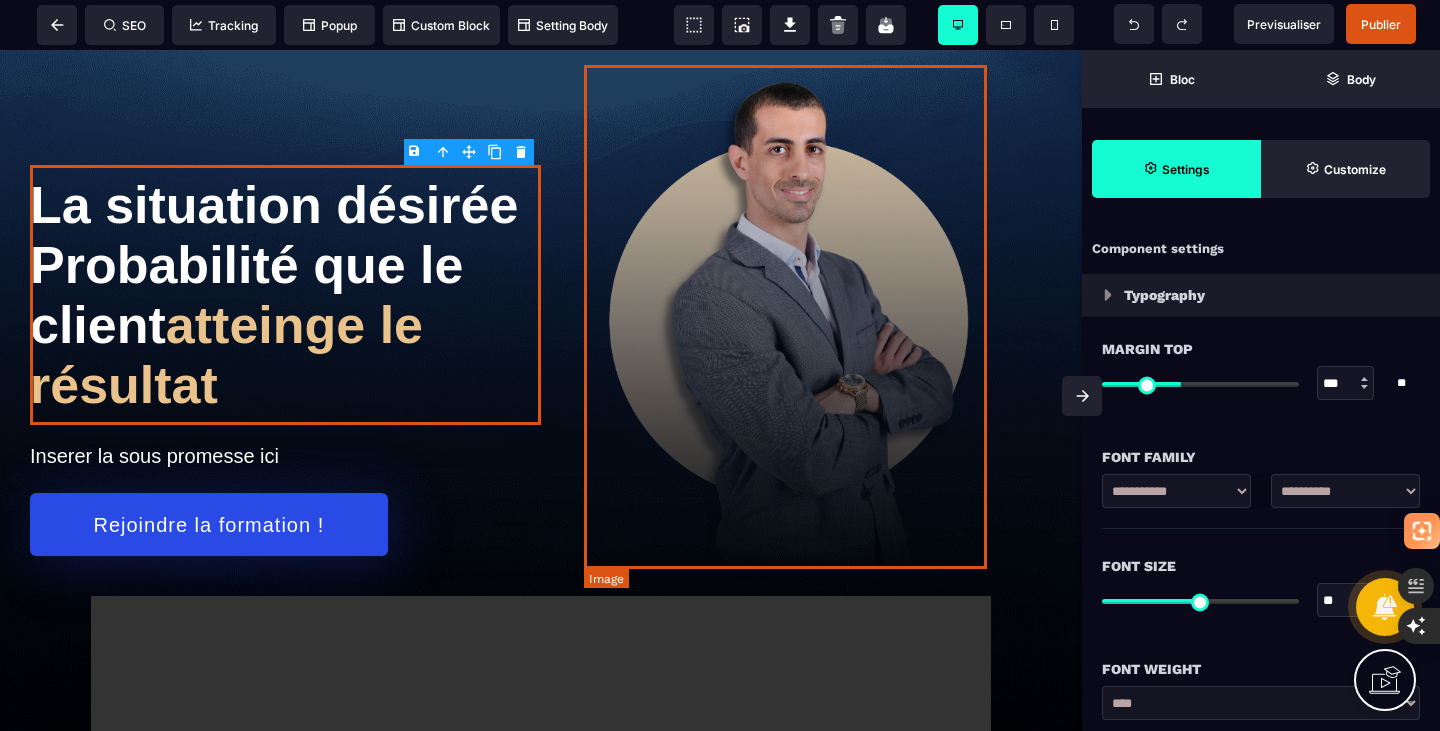 click at bounding box center (796, 321) 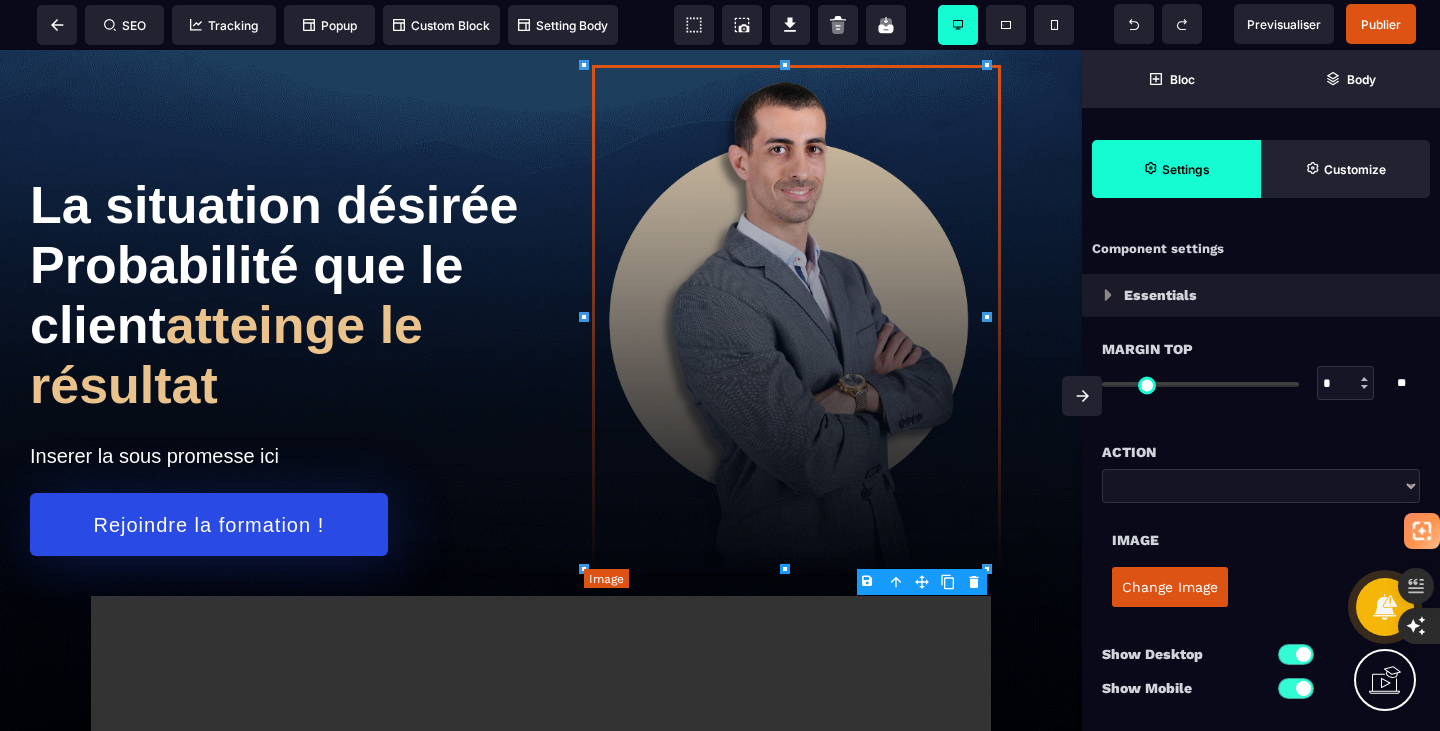 type on "*" 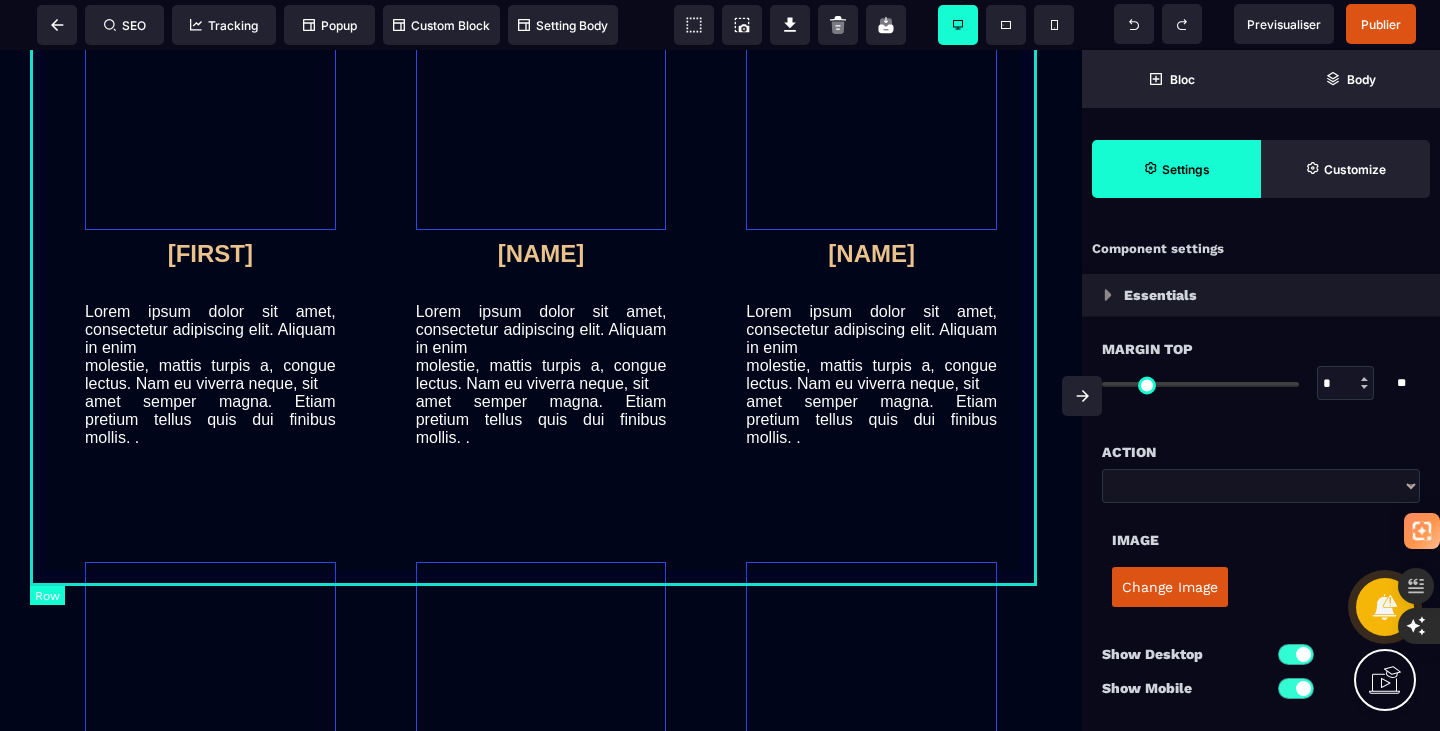 scroll, scrollTop: 7997, scrollLeft: 0, axis: vertical 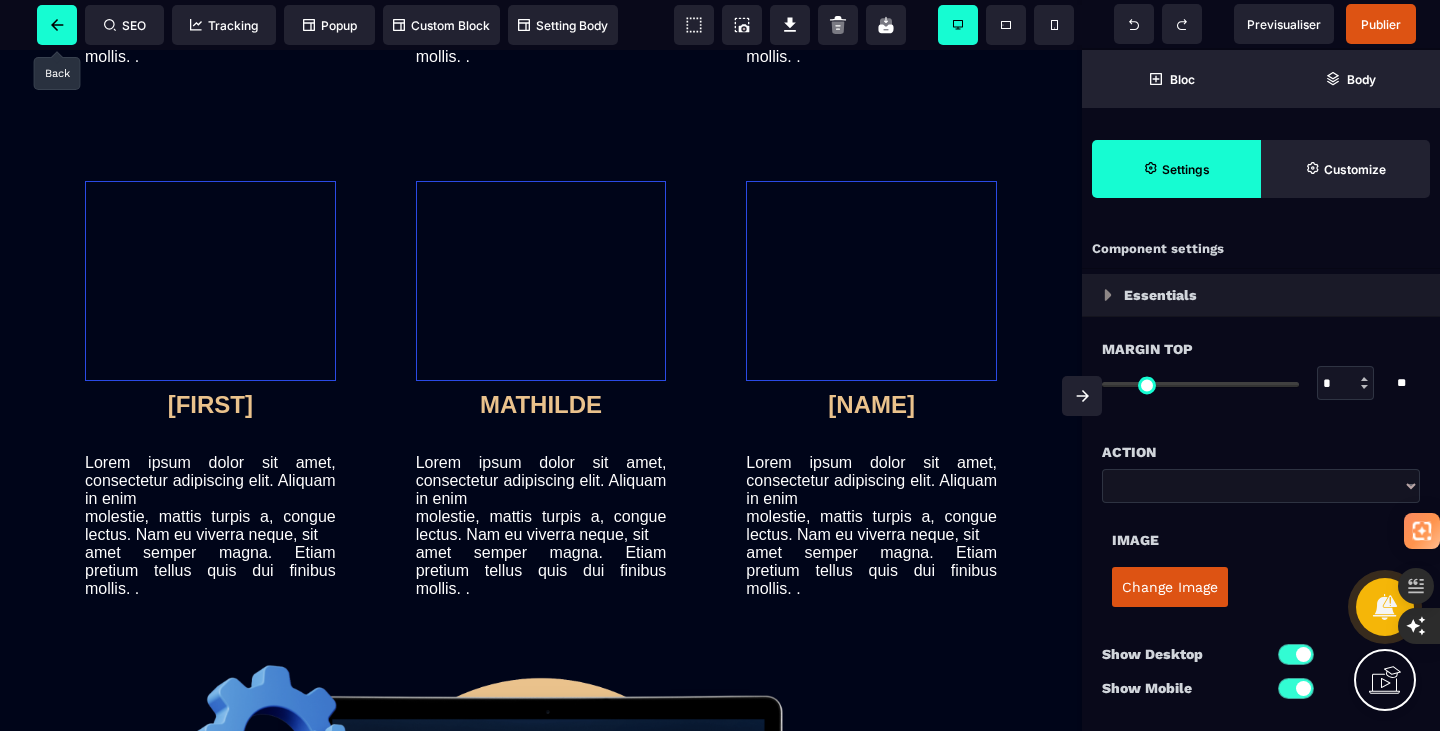 click at bounding box center [57, 25] 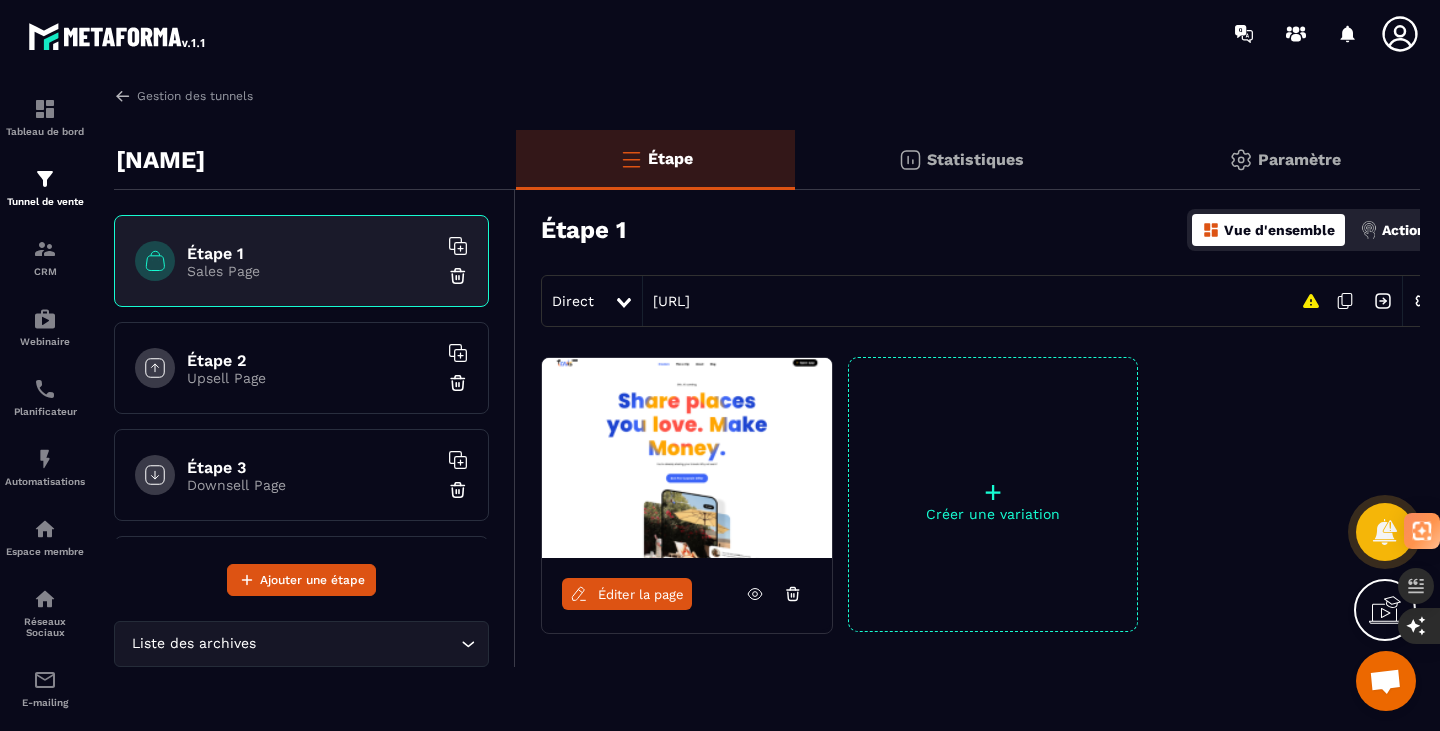 click on "Étape 2" at bounding box center [312, 360] 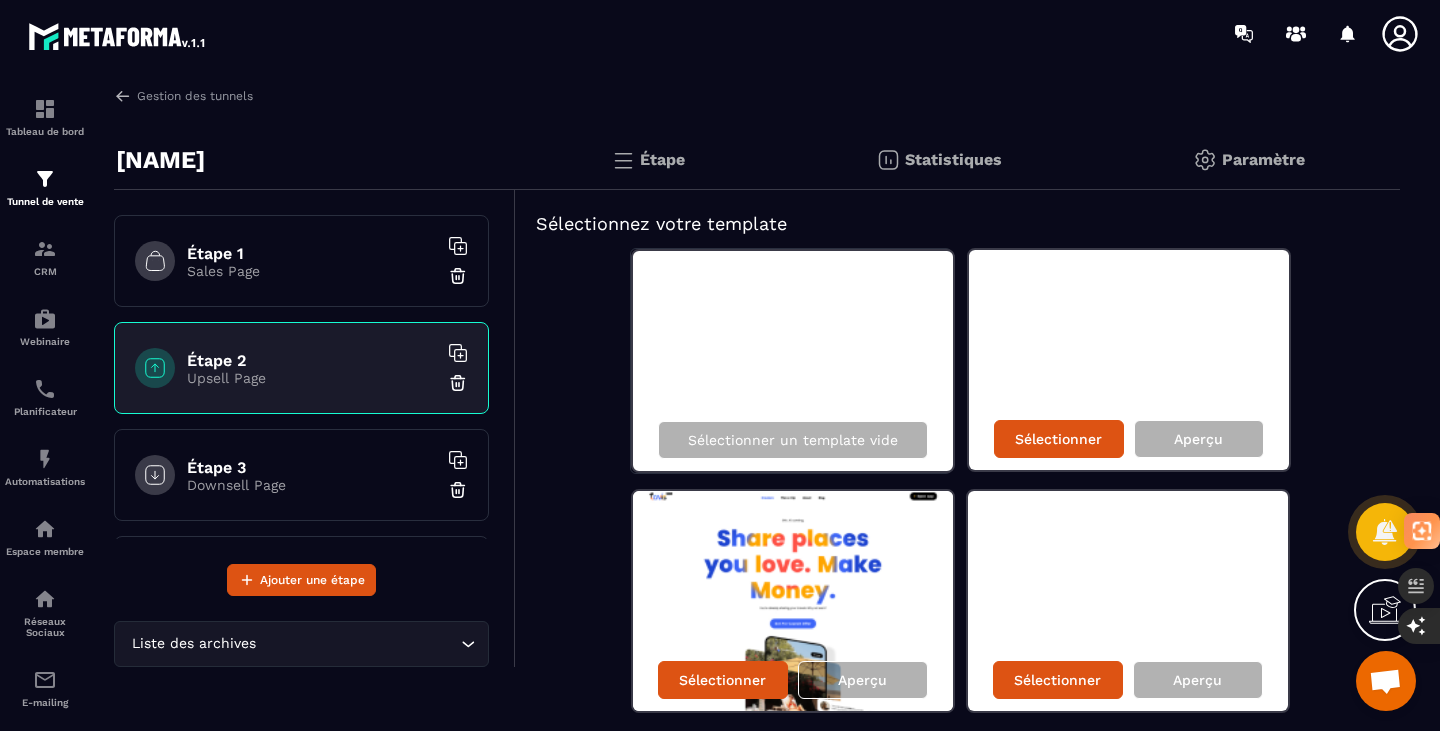 scroll, scrollTop: 104, scrollLeft: 0, axis: vertical 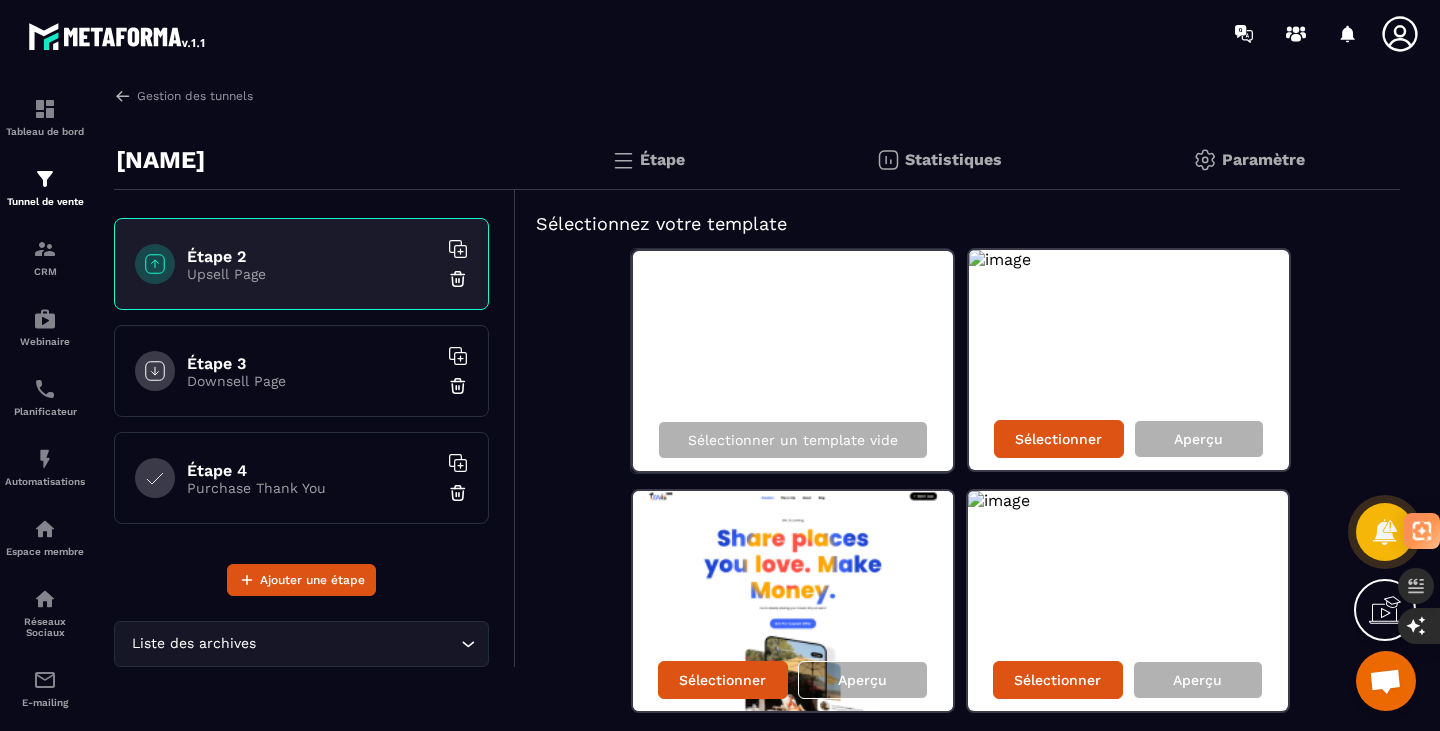 click on "Étape 4" at bounding box center [312, 470] 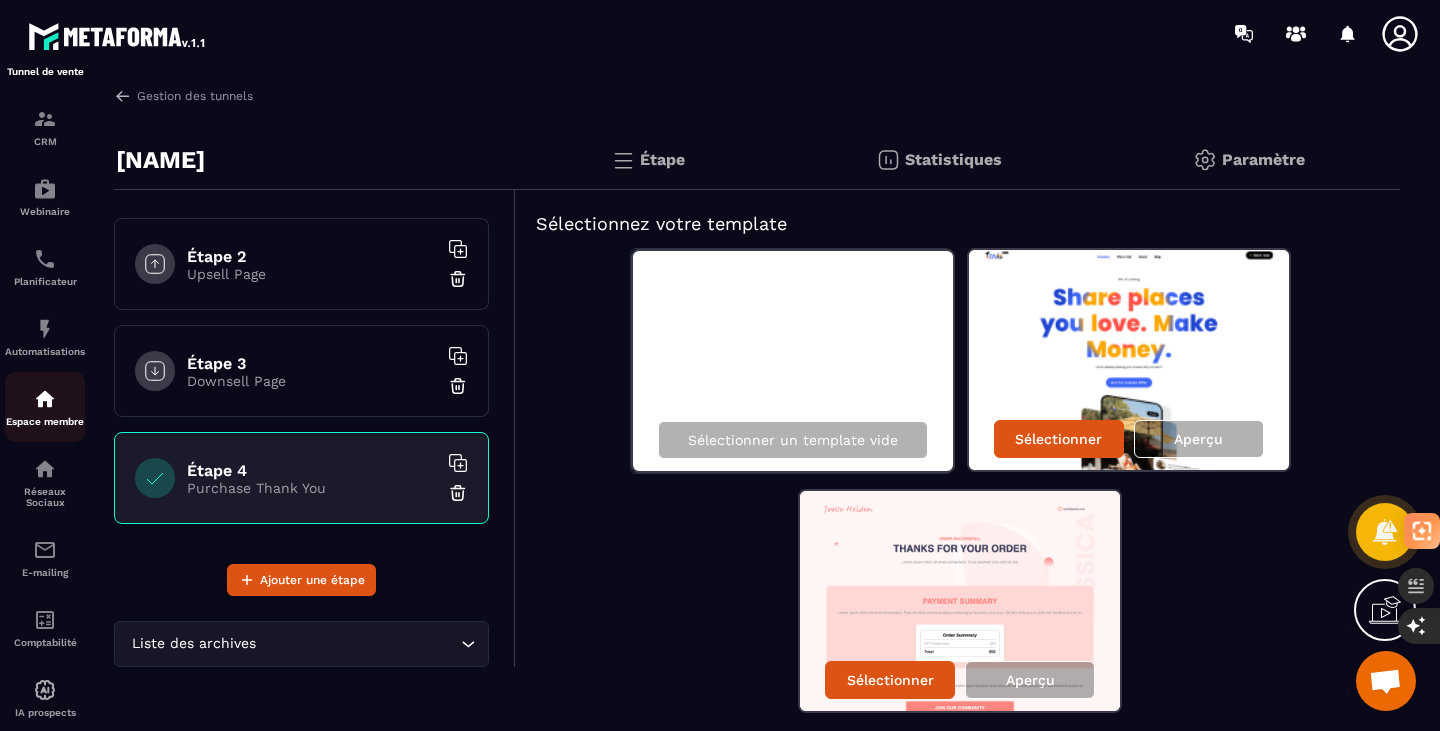 scroll, scrollTop: 177, scrollLeft: 0, axis: vertical 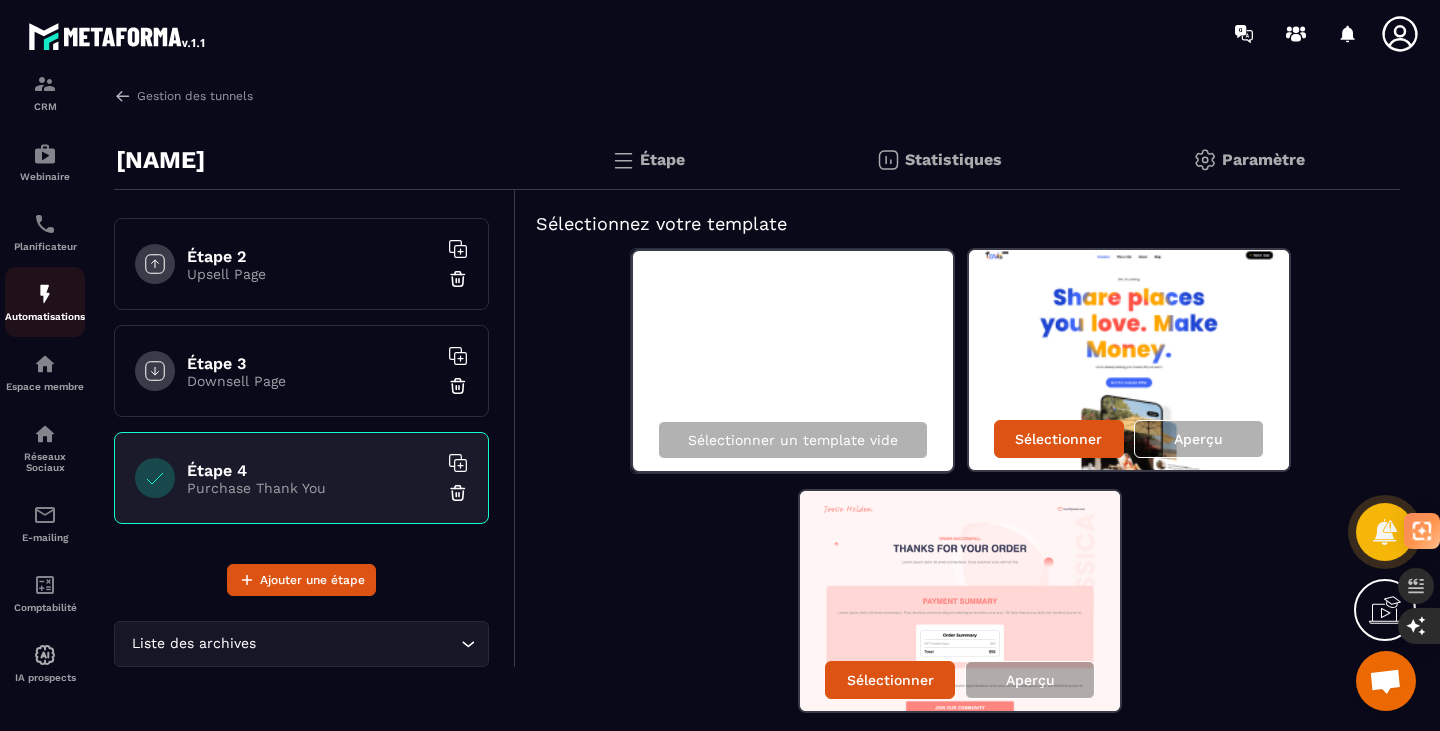 click on "Automatisations" at bounding box center [45, 316] 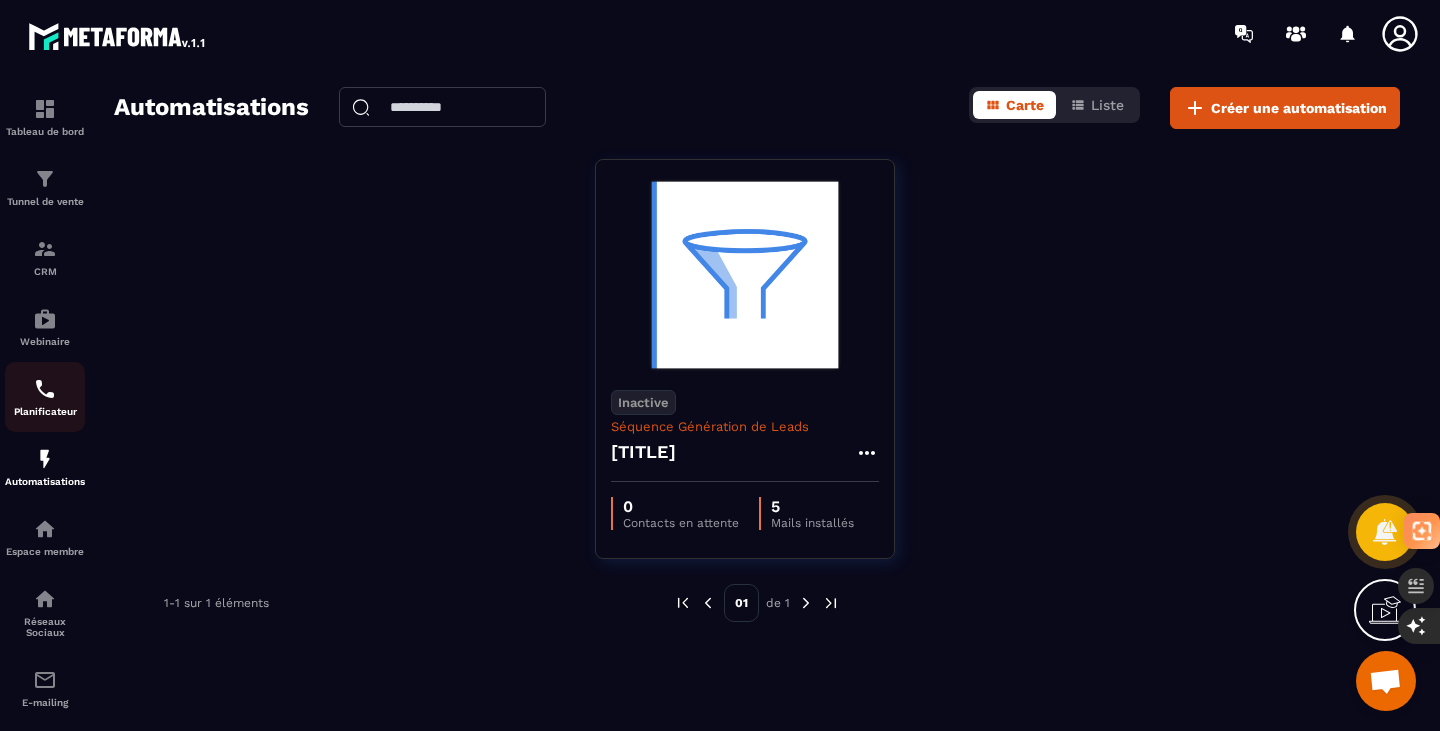 click on "Planificateur" at bounding box center [45, 397] 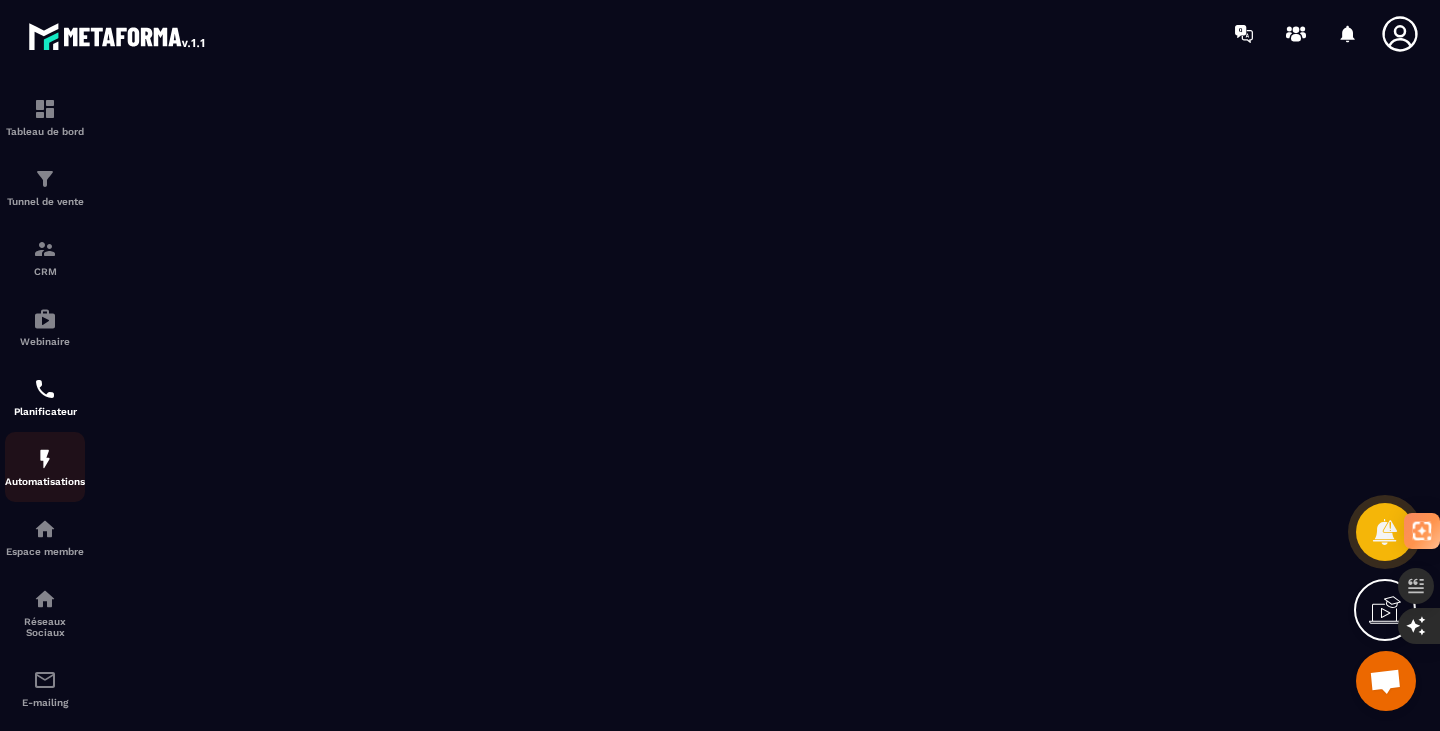 click on "Automatisations" at bounding box center (45, 481) 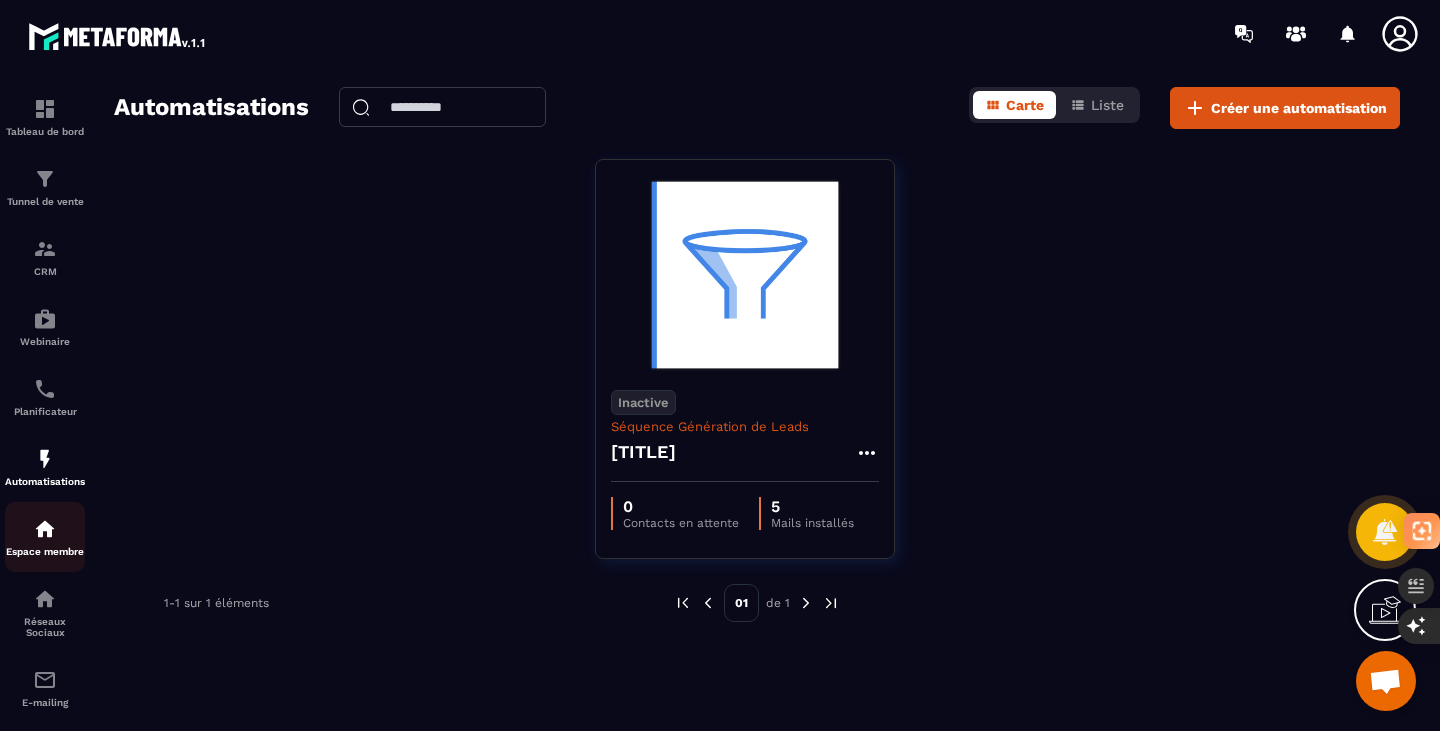 click on "Espace membre" at bounding box center (45, 551) 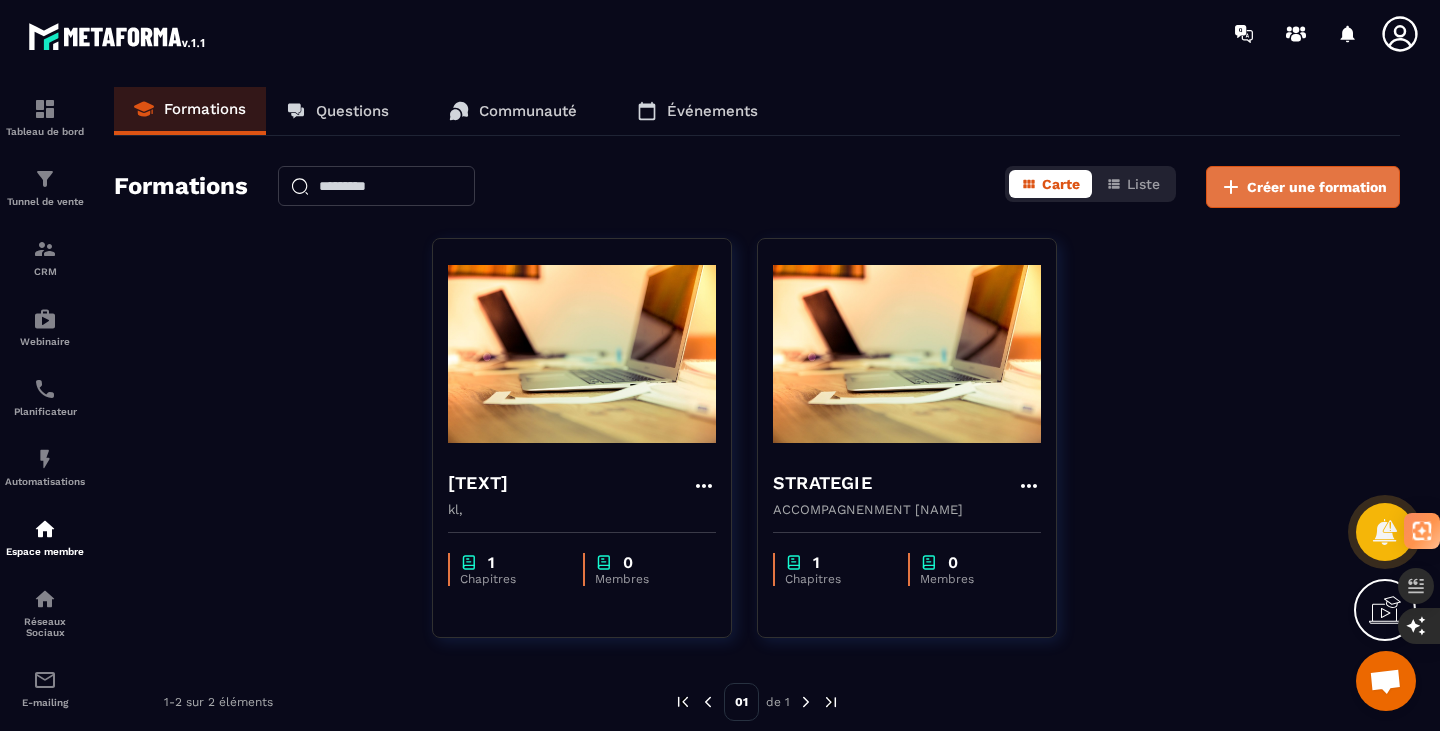 click on "Créer une formation" at bounding box center (1317, 187) 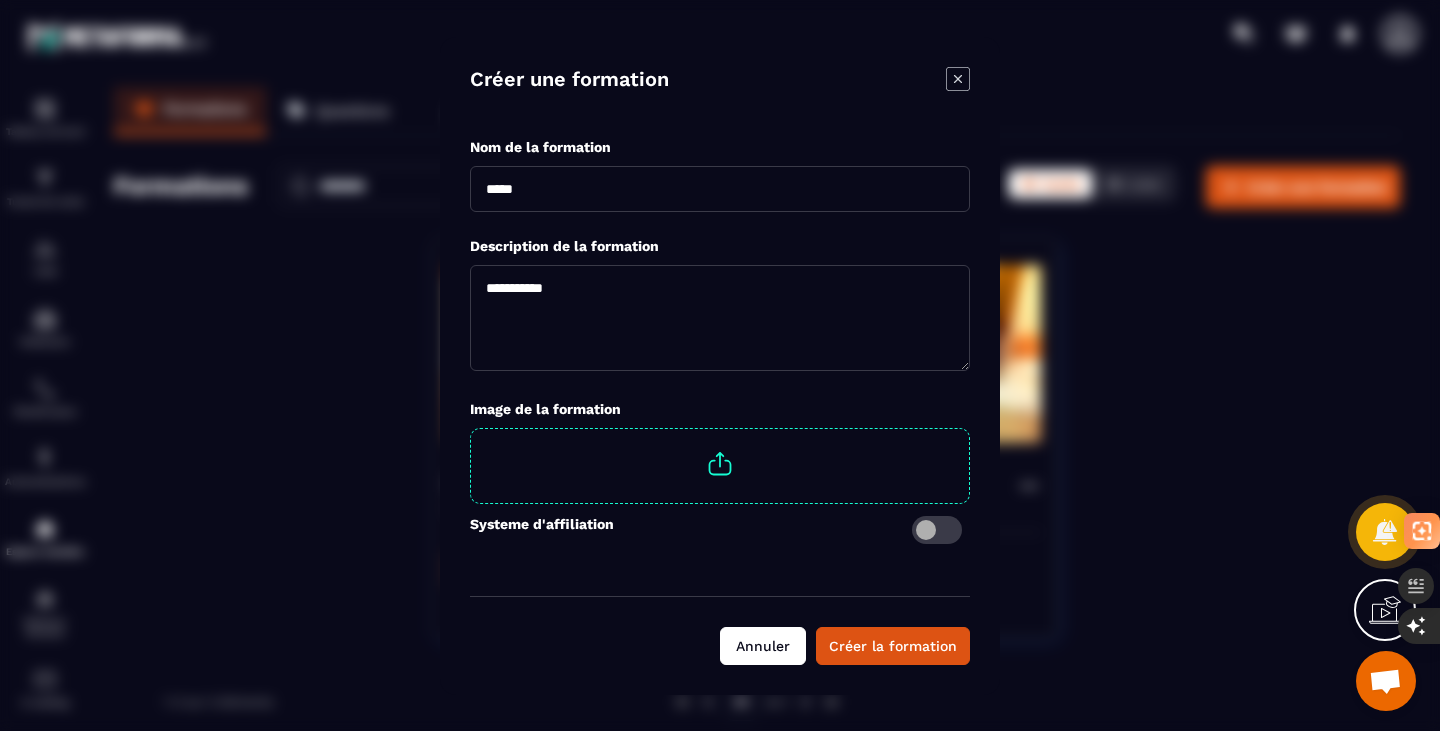click on "Annuler" at bounding box center (763, 646) 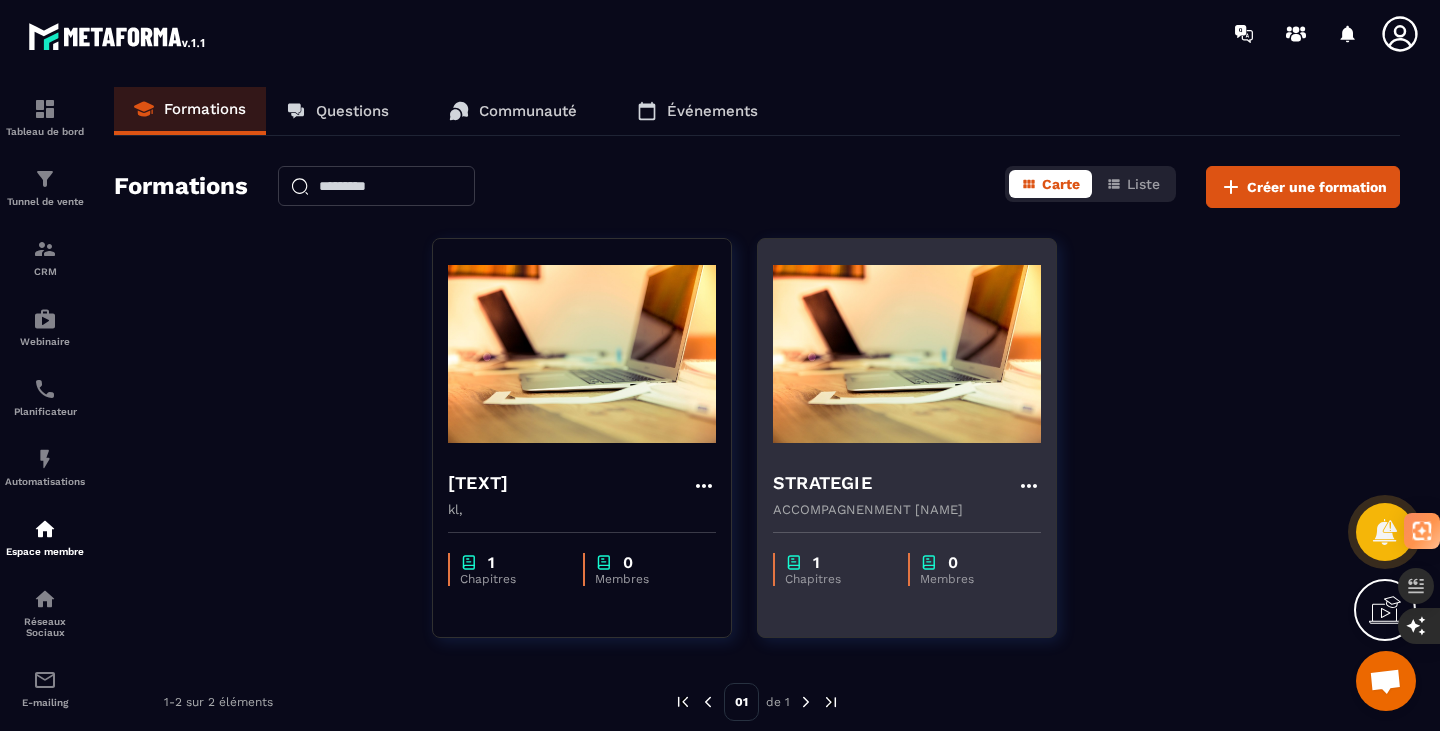 click at bounding box center (907, 354) 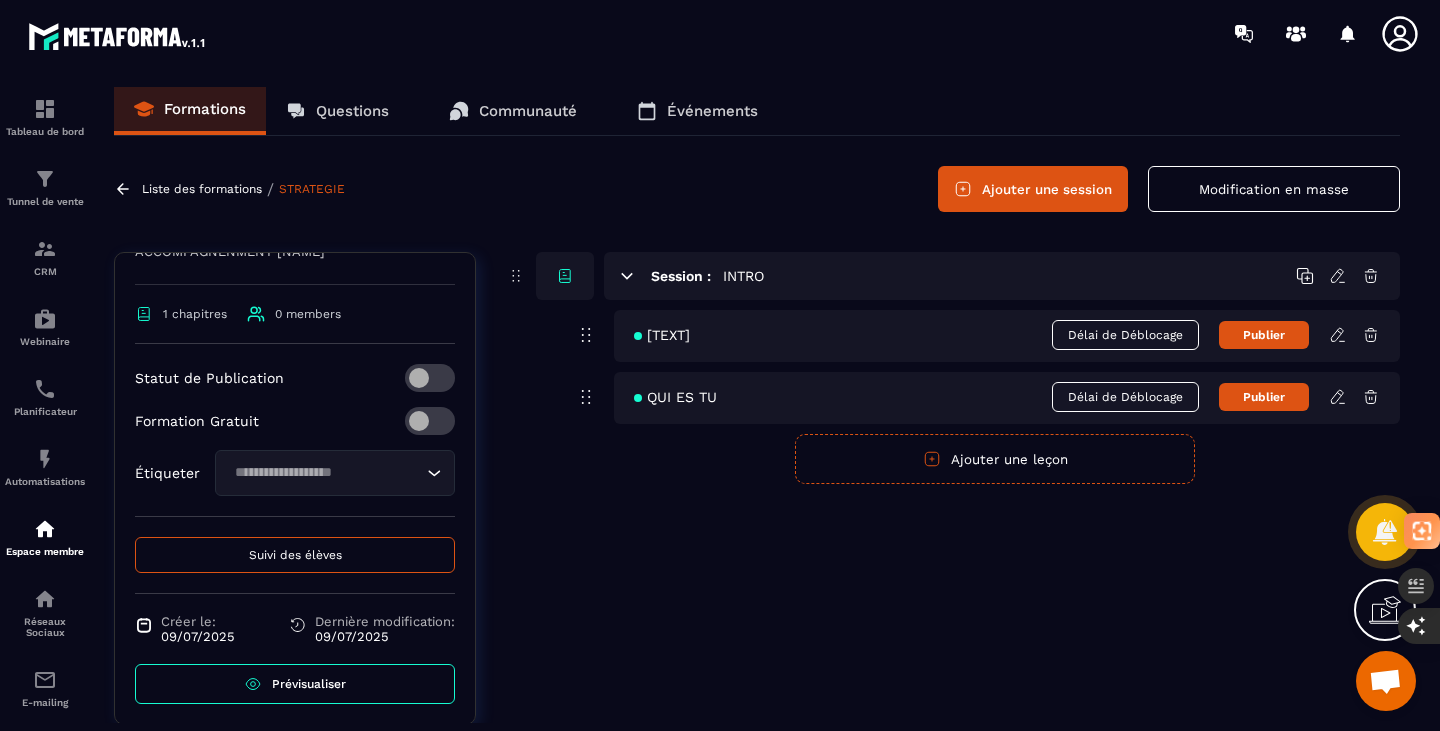 scroll, scrollTop: 341, scrollLeft: 0, axis: vertical 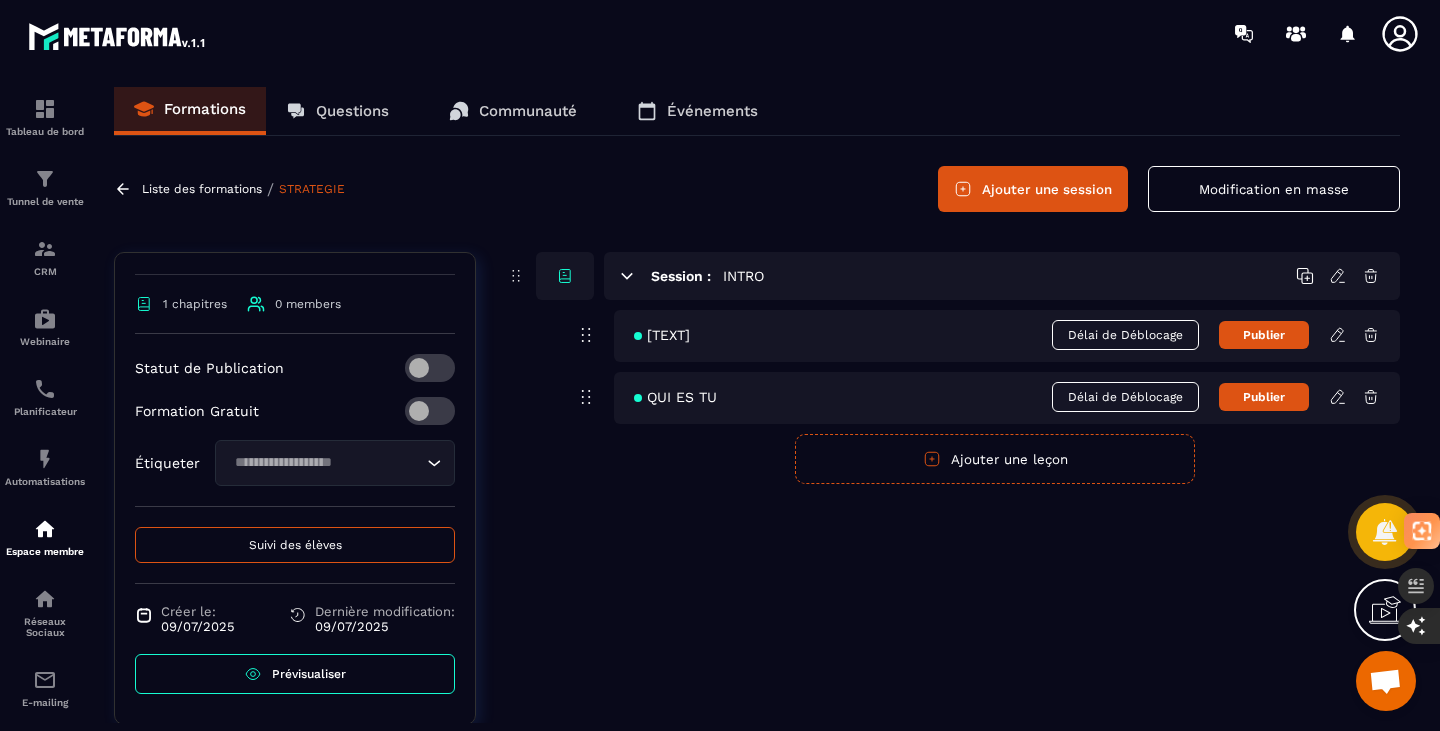 click on "Suivi des élèves" at bounding box center (295, 545) 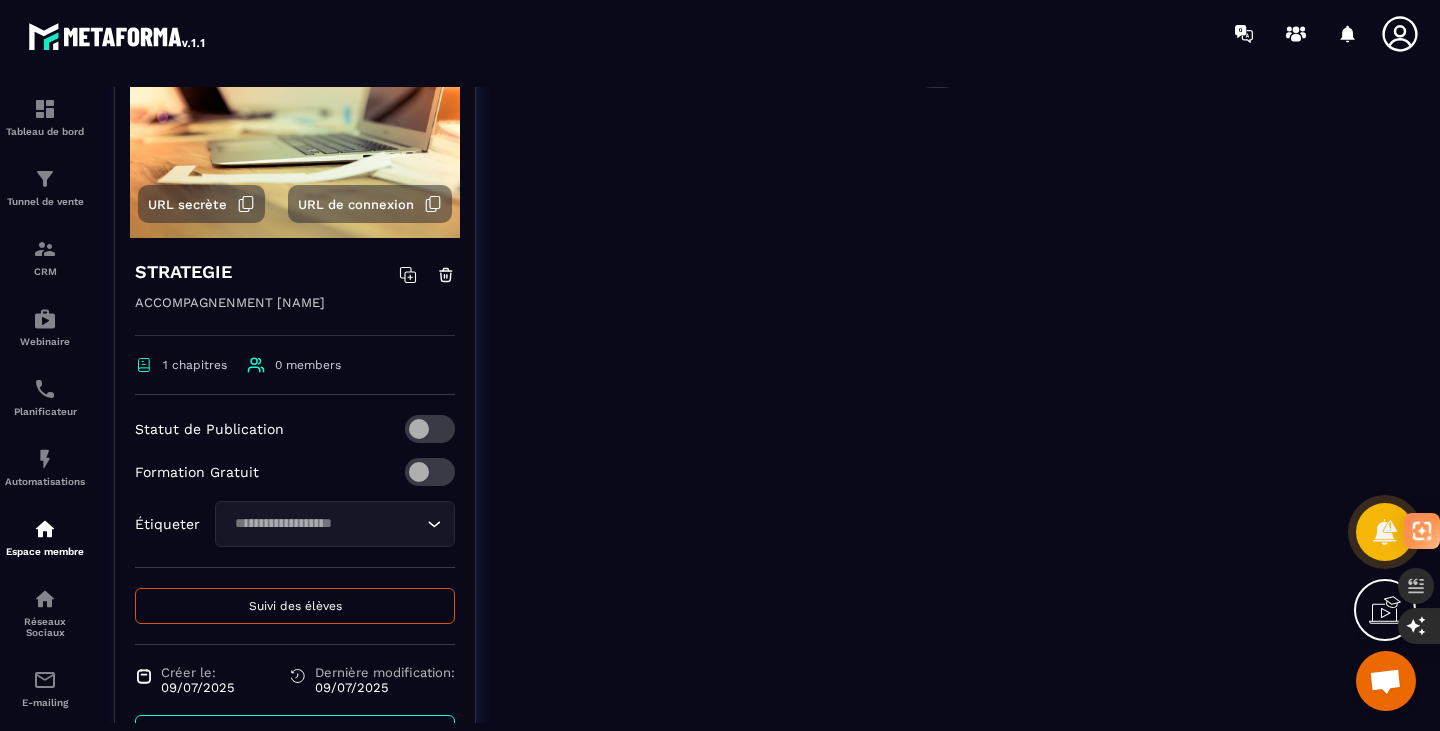 scroll, scrollTop: 0, scrollLeft: 0, axis: both 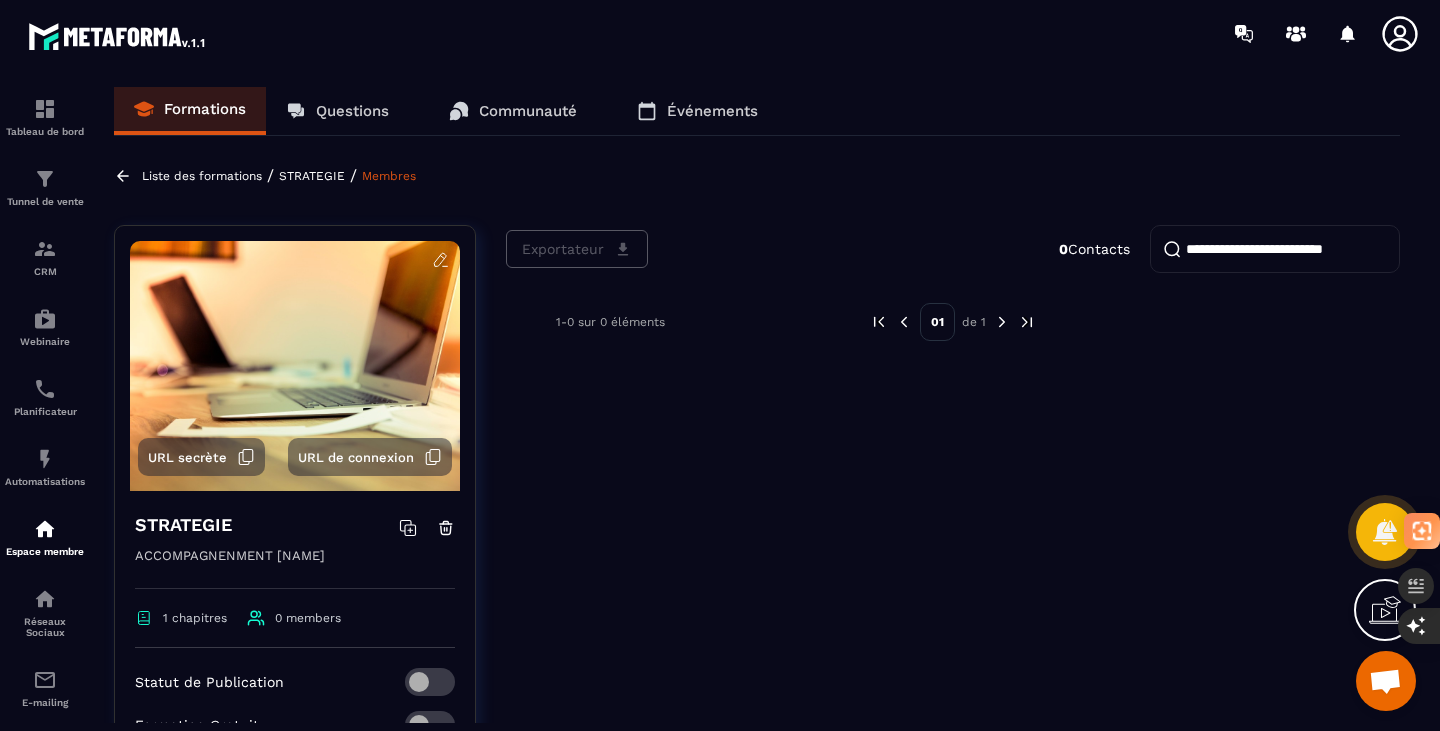 click on "Questions" at bounding box center [352, 111] 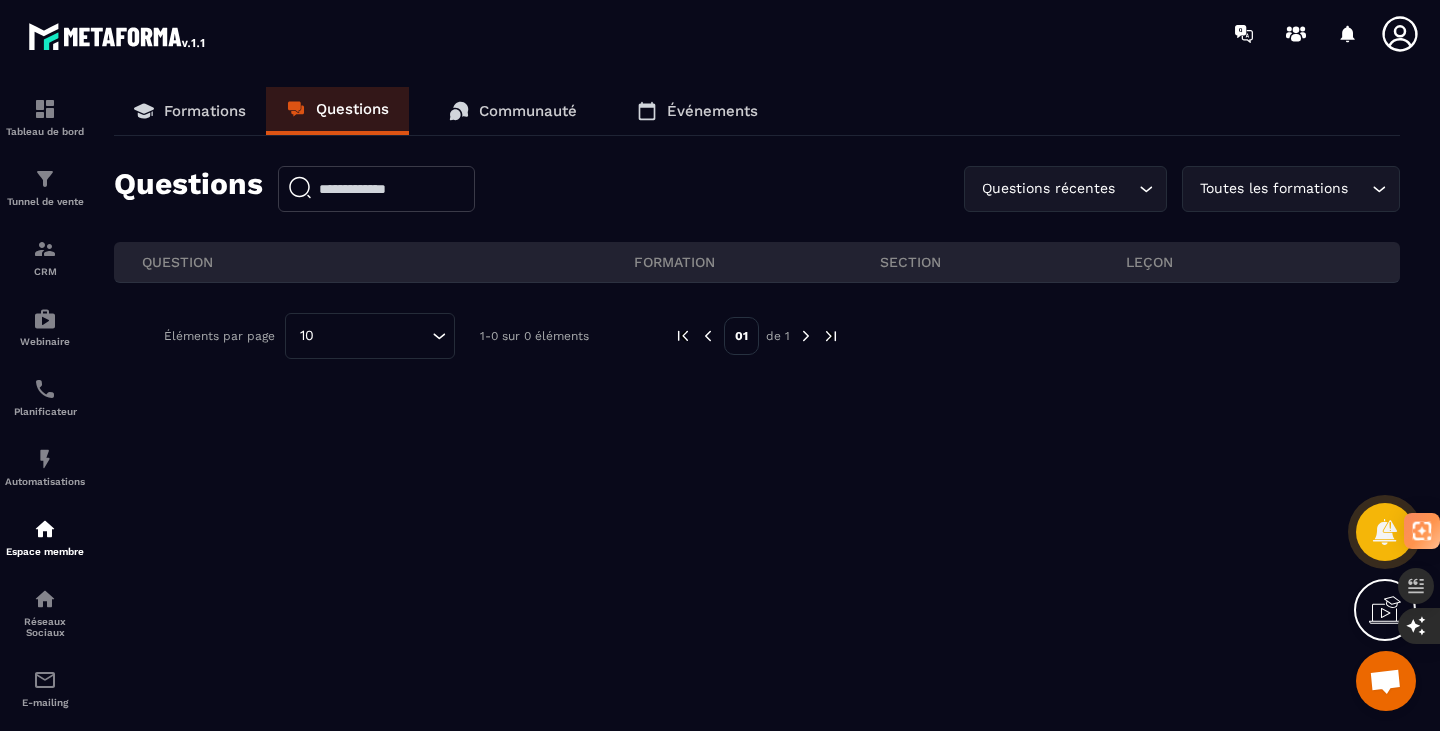 click on "Formations" at bounding box center [205, 111] 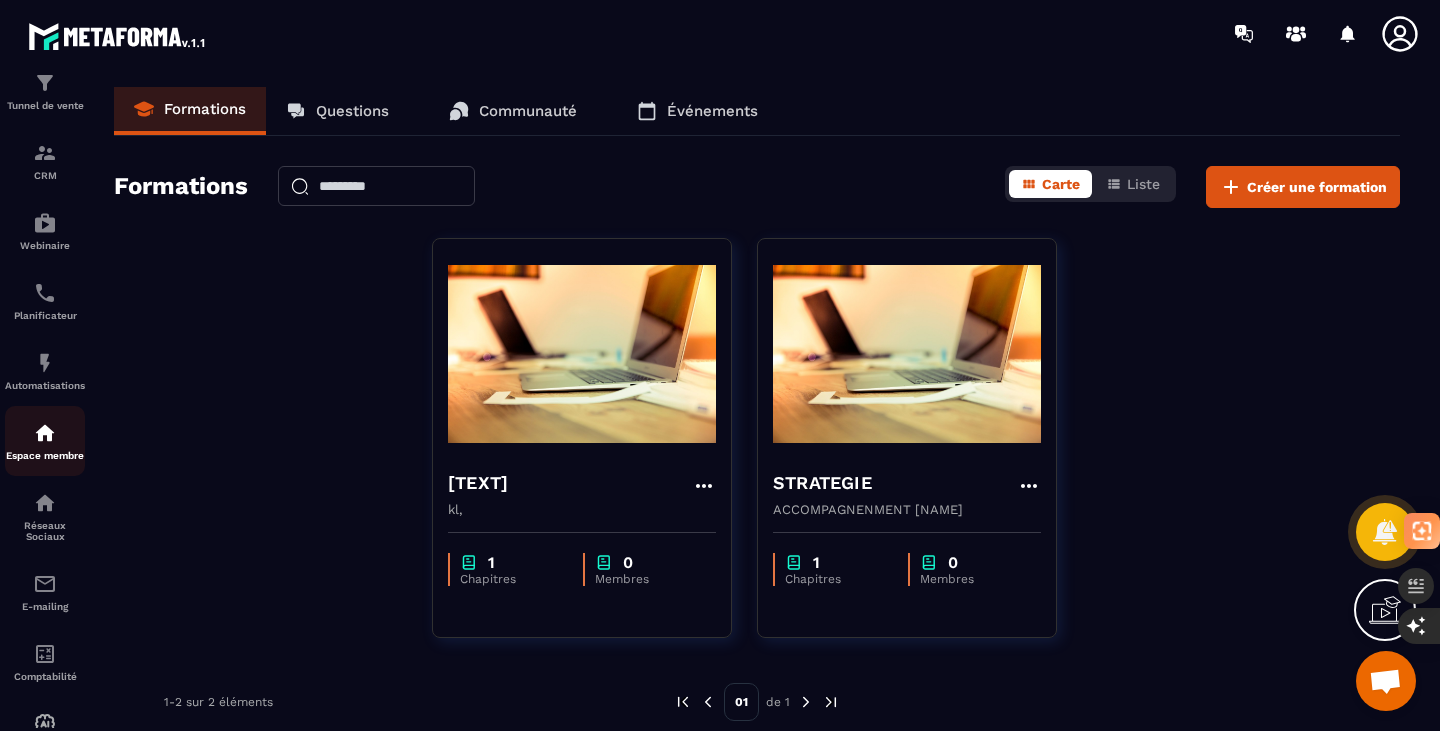 scroll, scrollTop: 100, scrollLeft: 0, axis: vertical 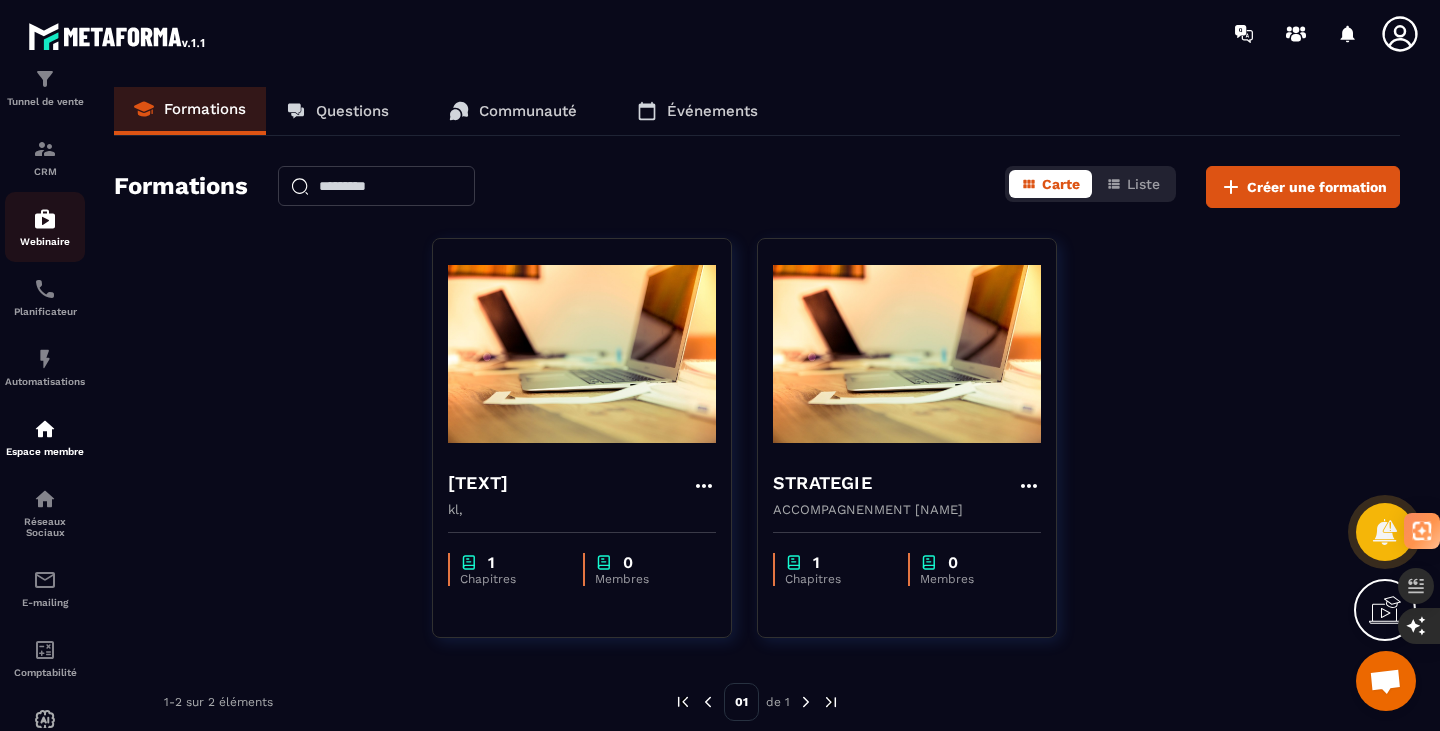 click on "Webinaire" at bounding box center [45, 241] 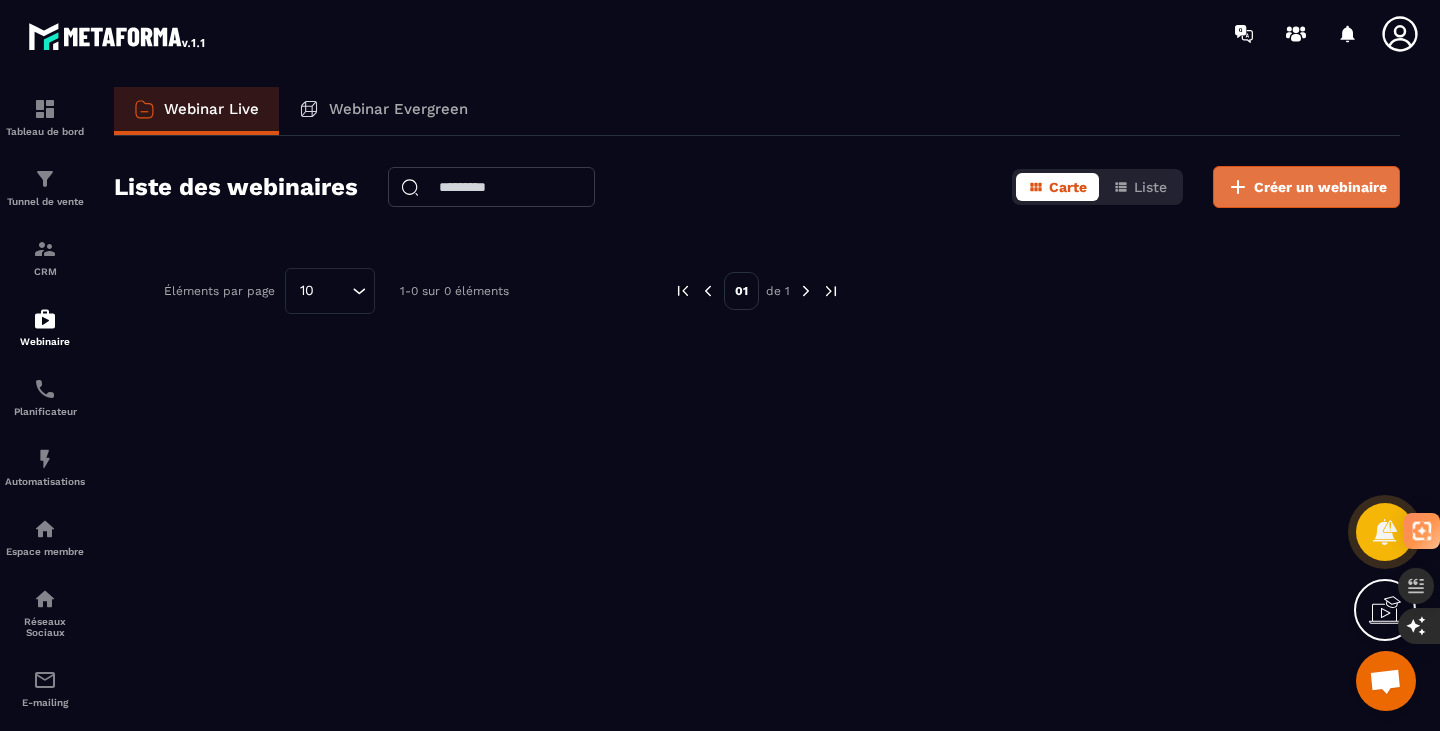 click on "Créer un webinaire" at bounding box center (1306, 187) 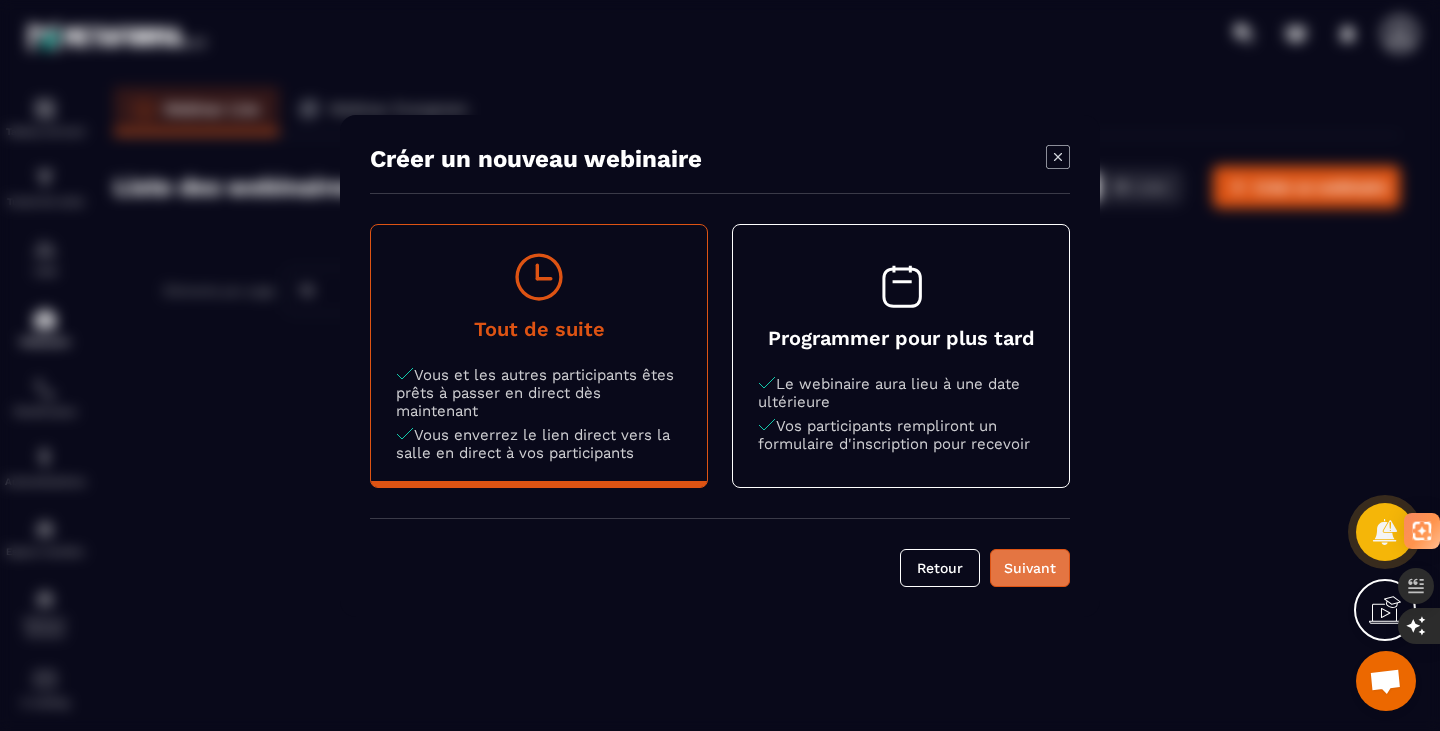 click on "Suivant" at bounding box center (1030, 568) 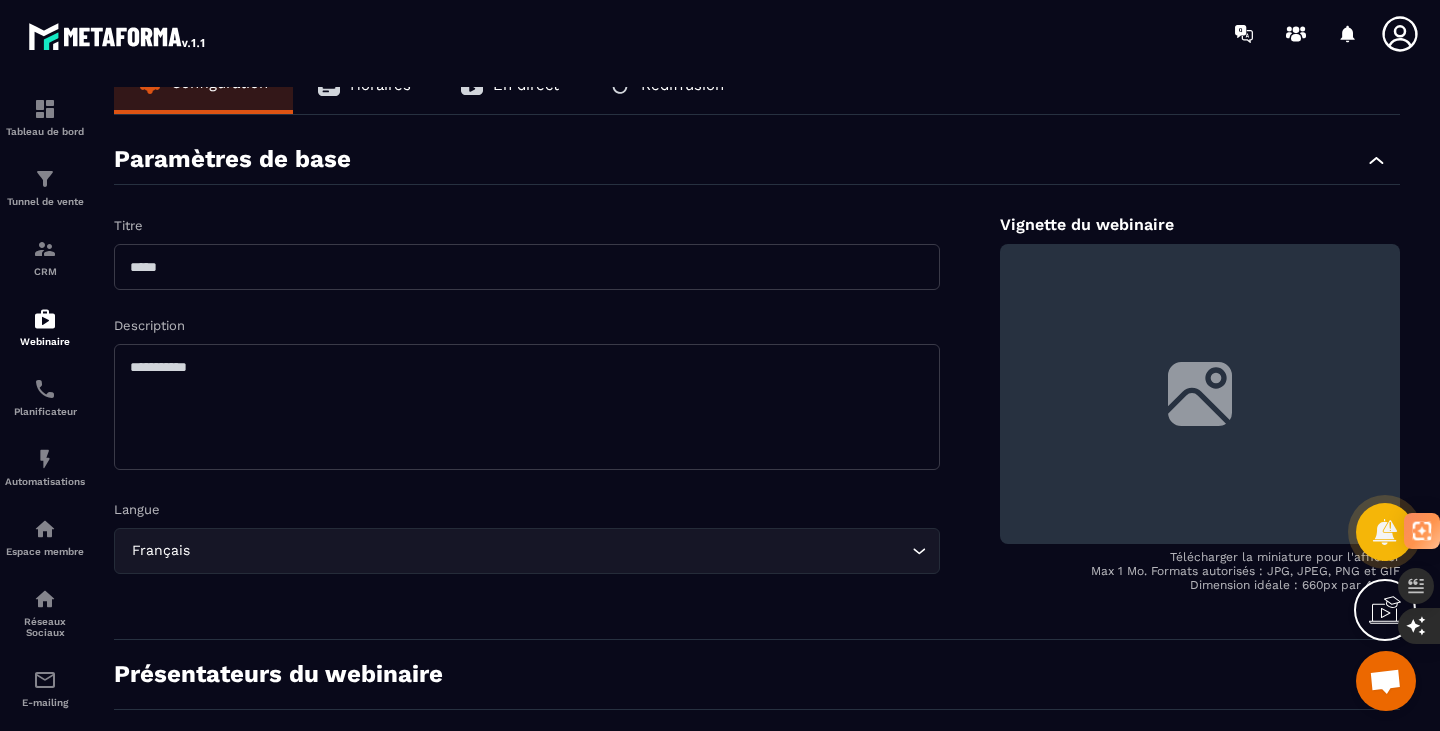 scroll, scrollTop: 0, scrollLeft: 0, axis: both 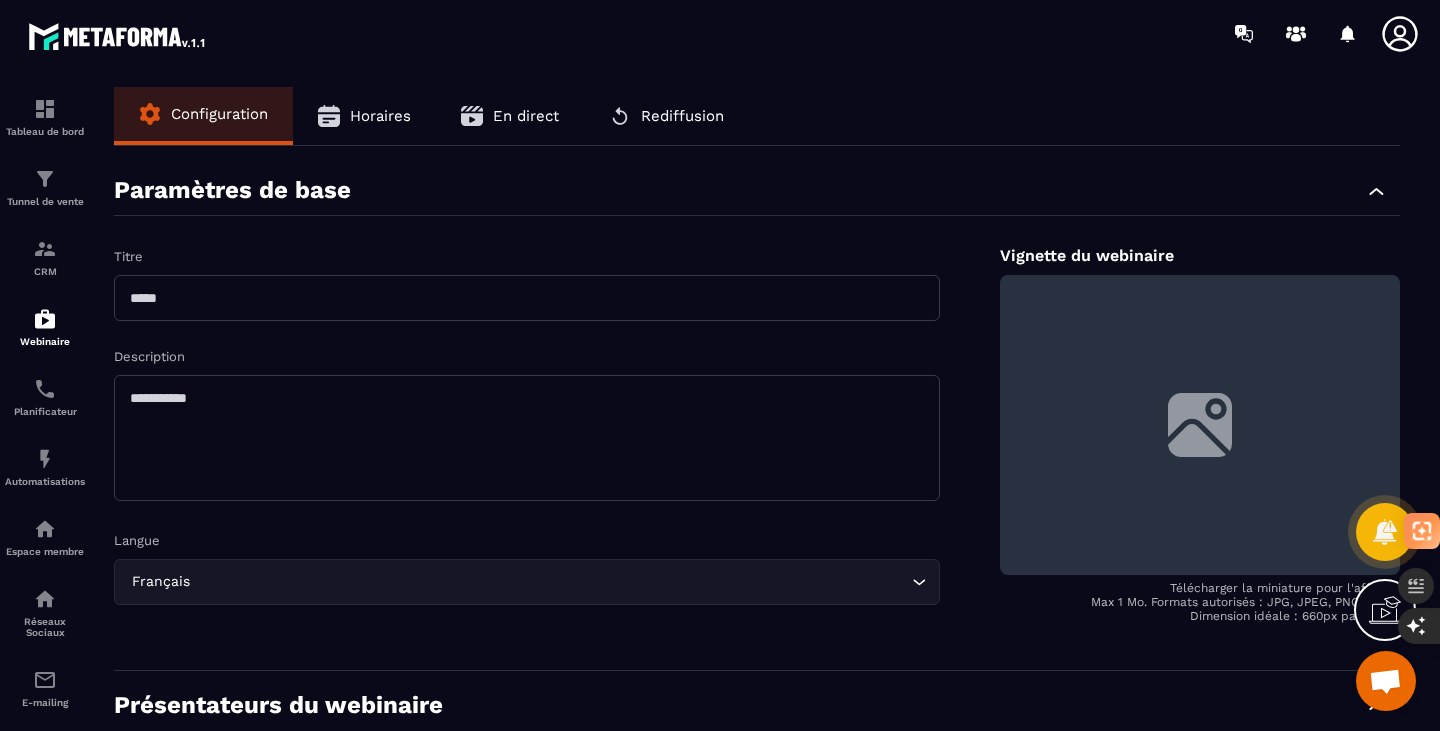 click 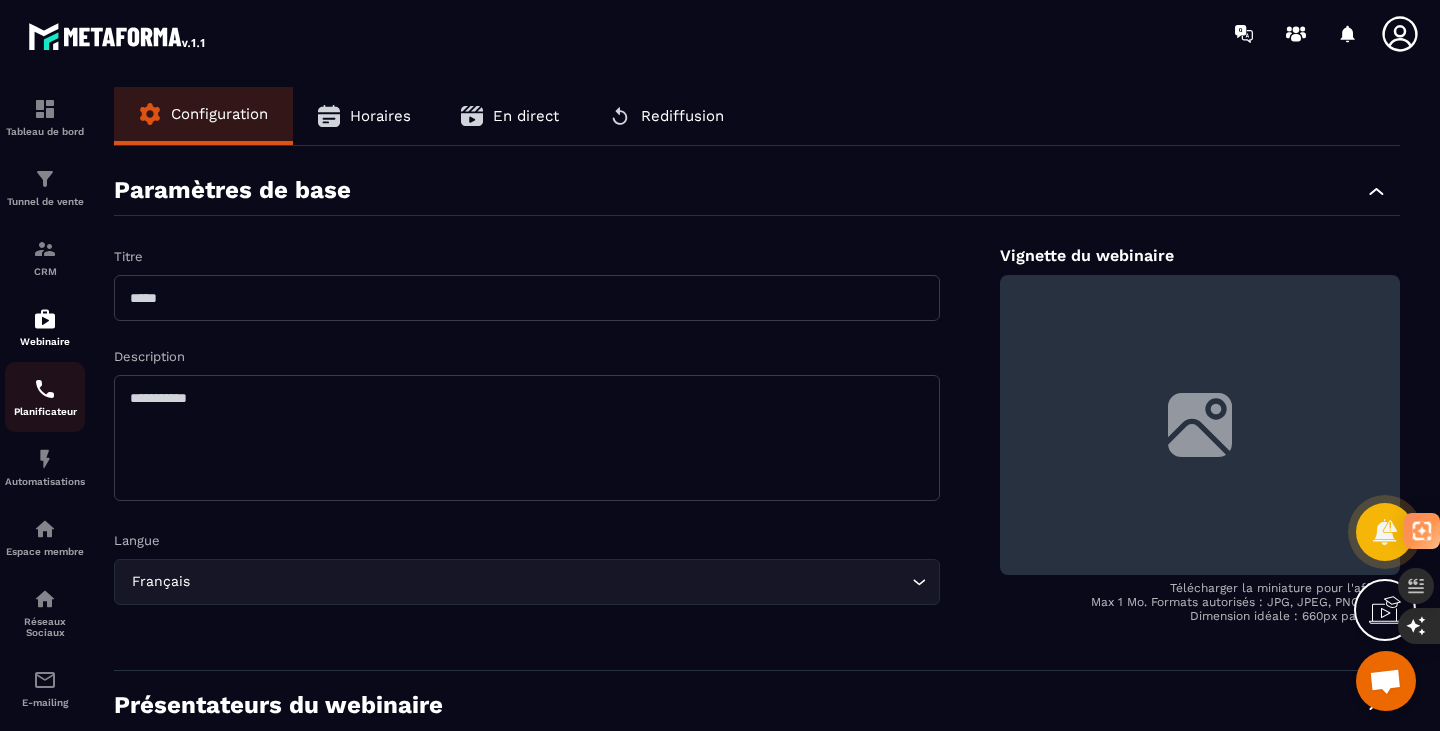 click on "Planificateur" at bounding box center [45, 397] 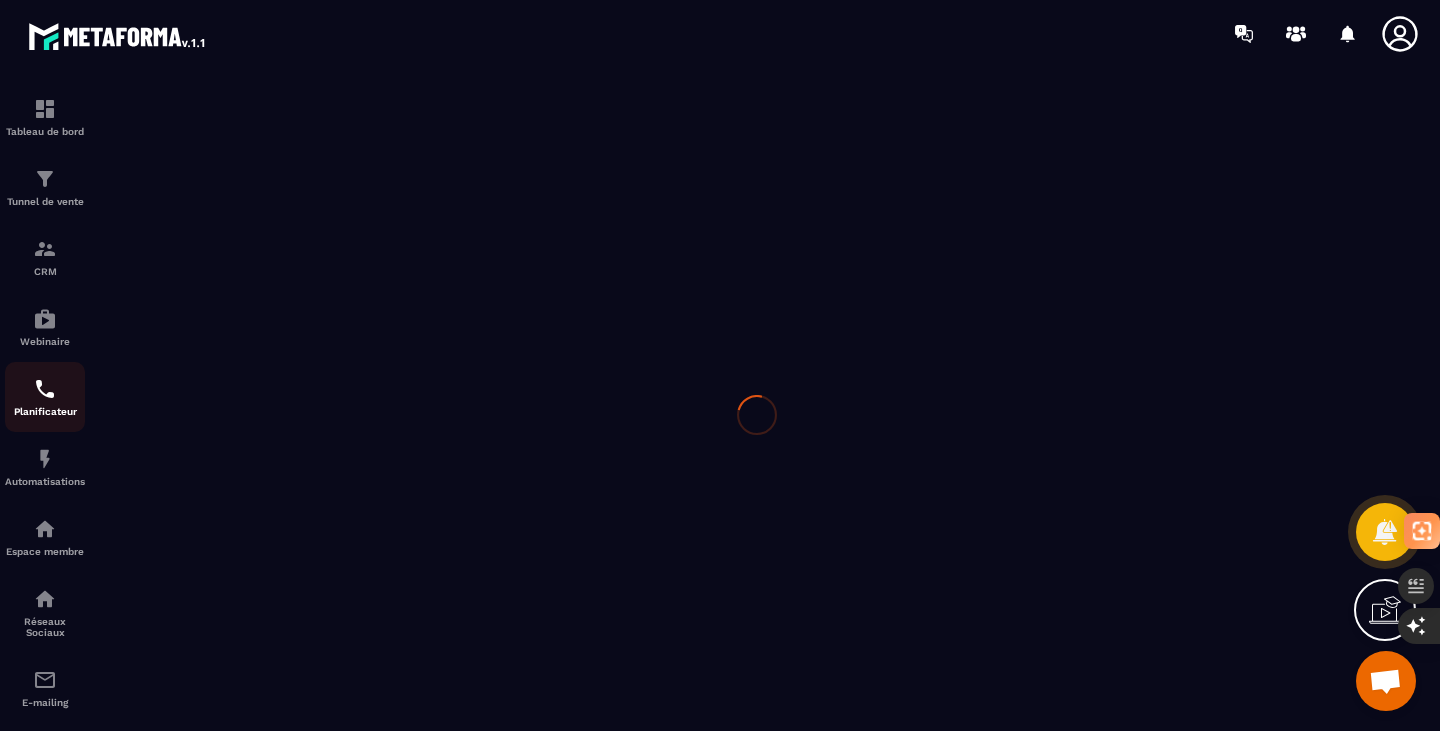 scroll, scrollTop: 0, scrollLeft: 0, axis: both 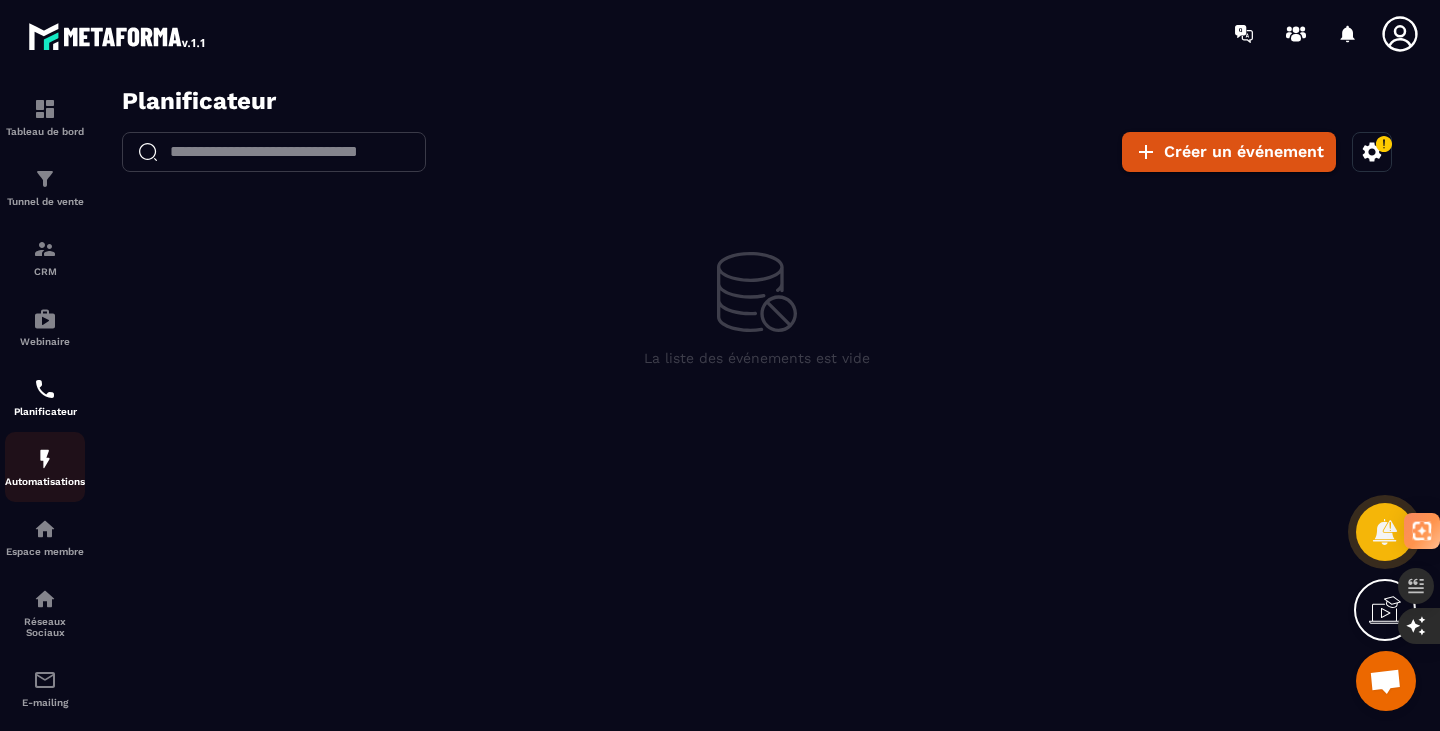 click at bounding box center [45, 459] 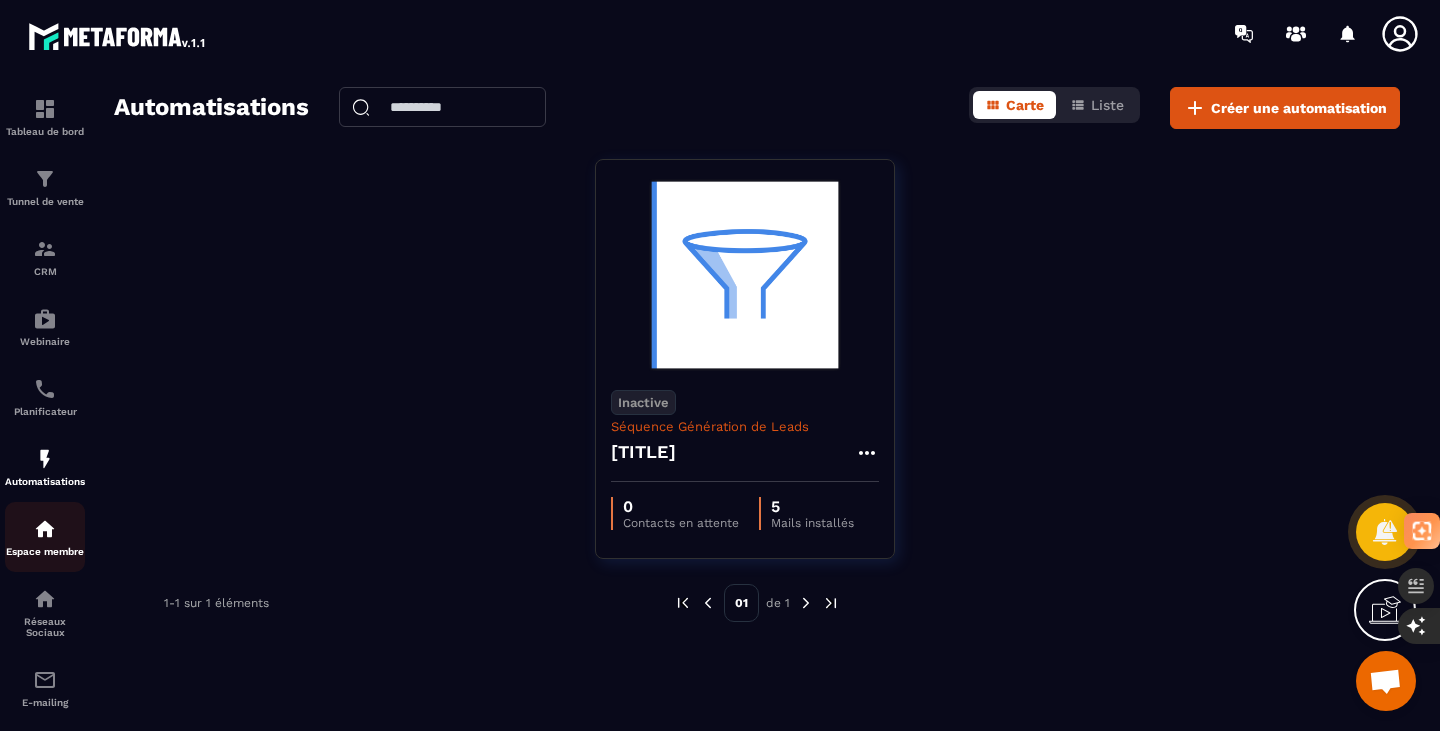 click at bounding box center [45, 529] 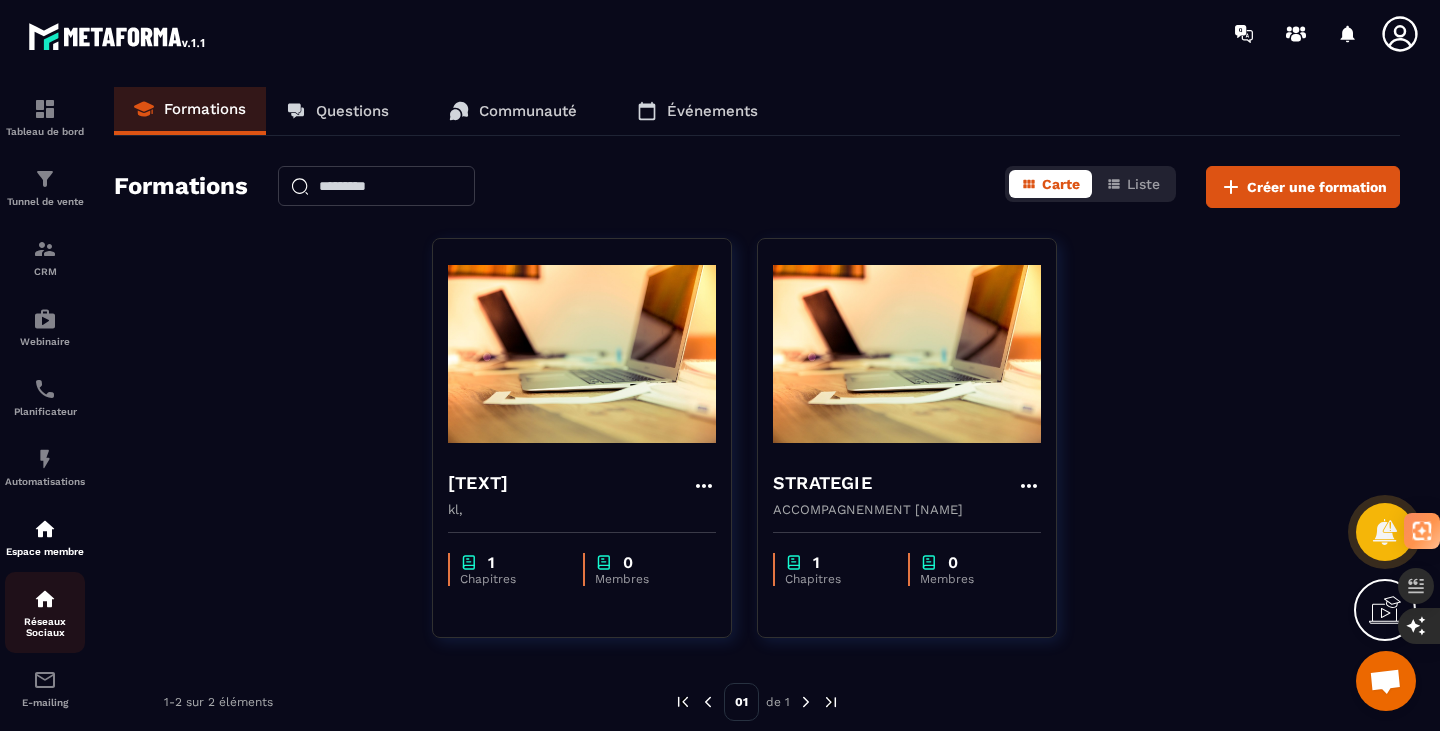 click at bounding box center [45, 599] 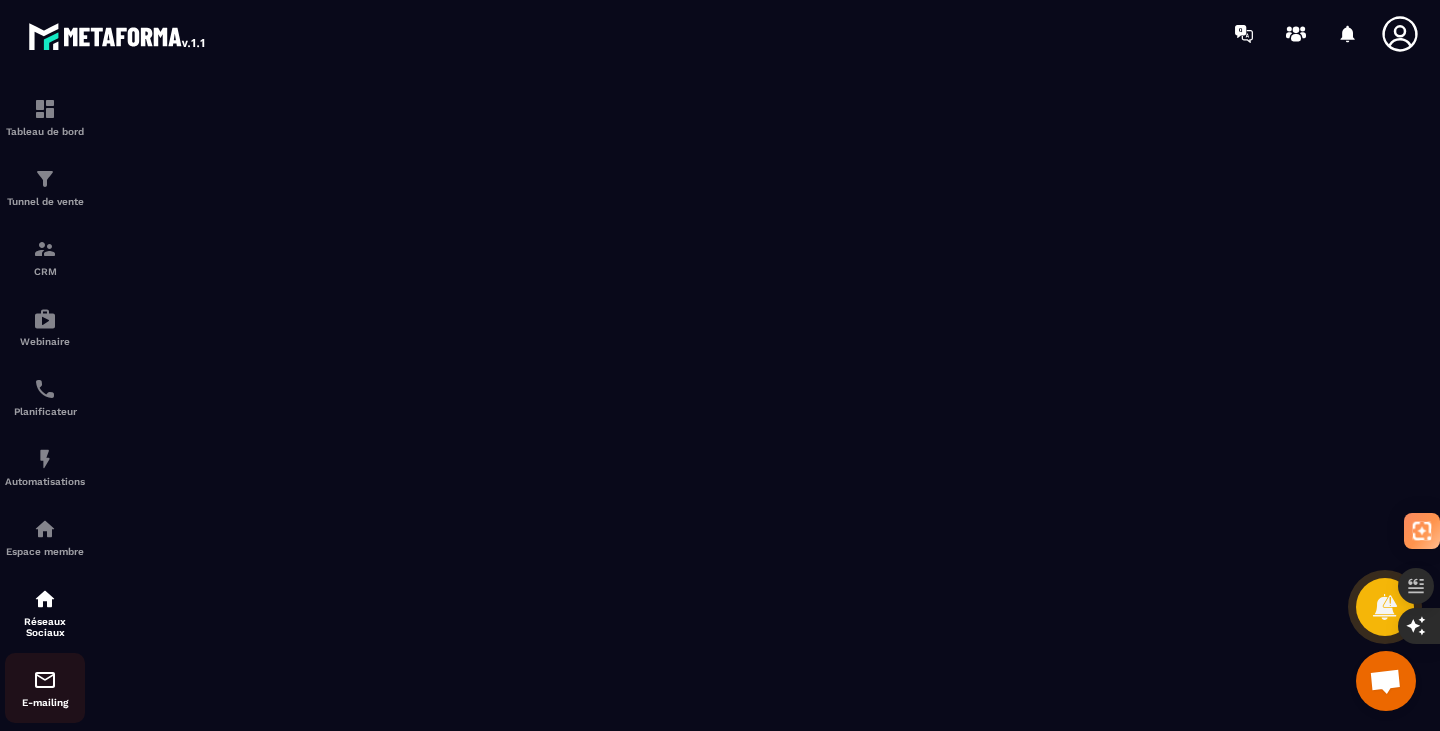 click on "E-mailing" at bounding box center [45, 688] 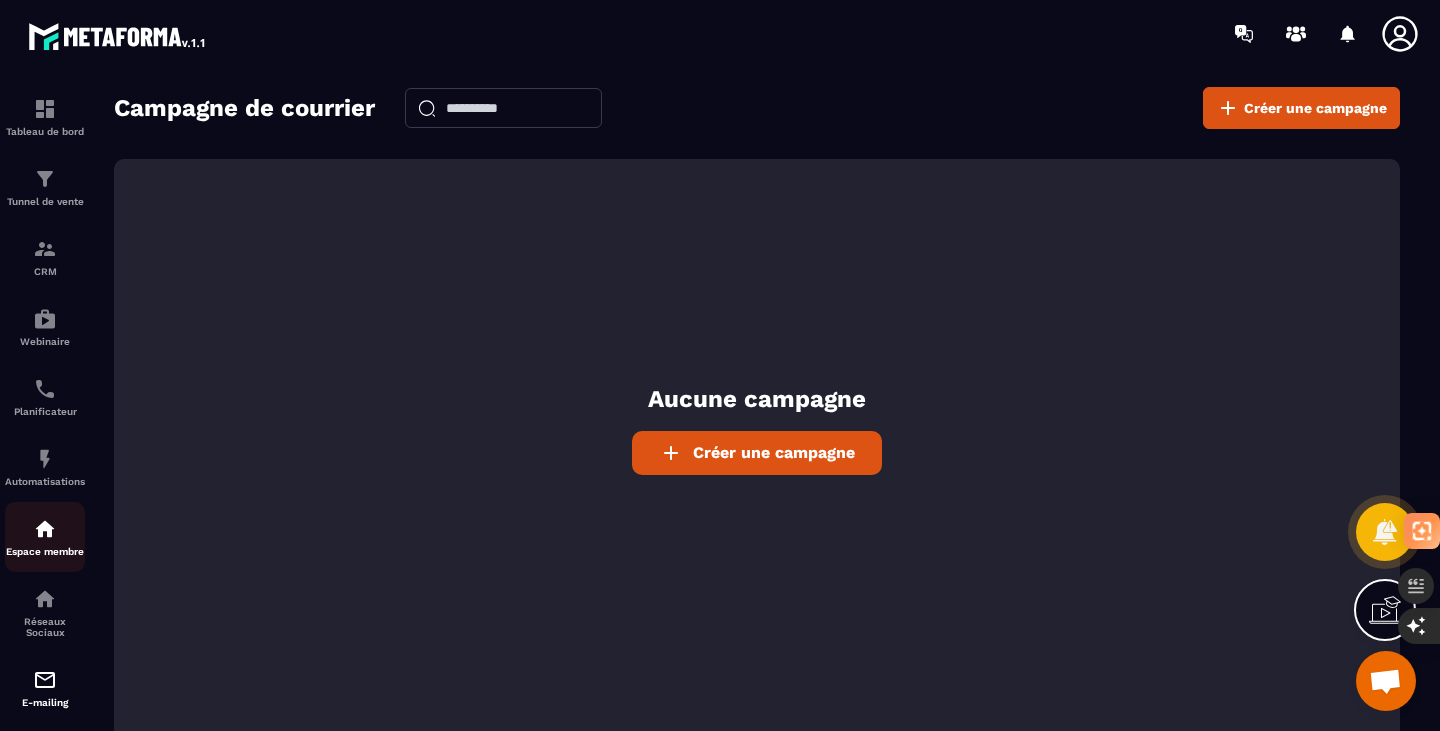 scroll, scrollTop: 177, scrollLeft: 0, axis: vertical 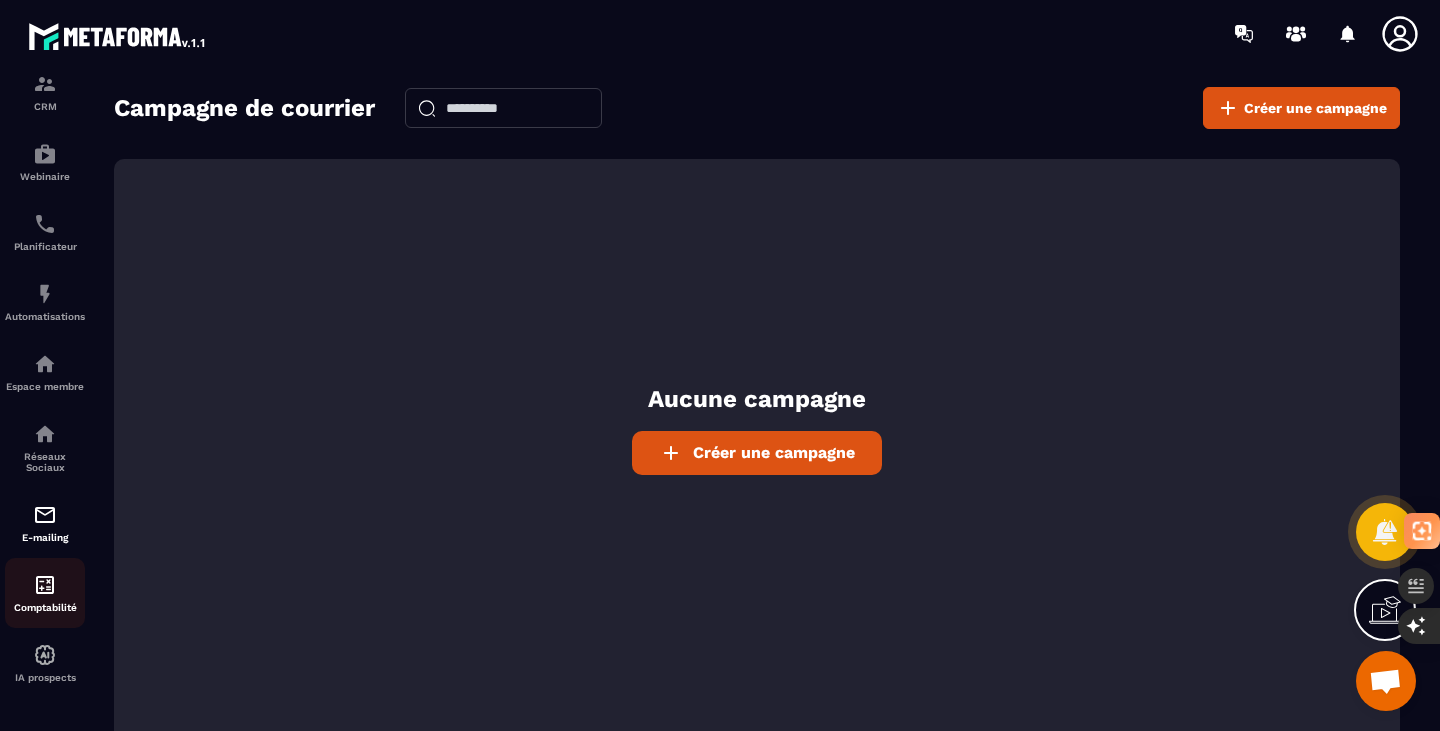 click at bounding box center [45, 585] 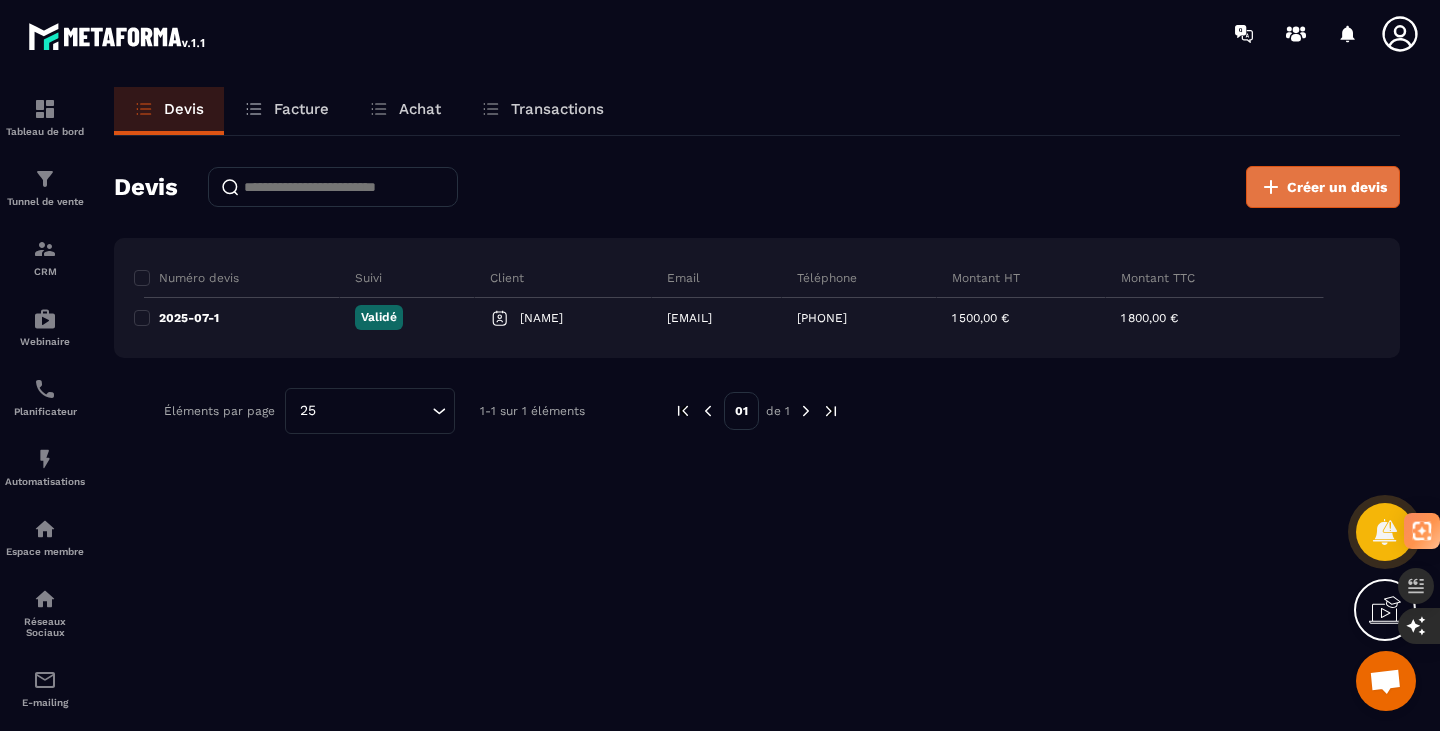 click on "Créer un devis" at bounding box center [1337, 187] 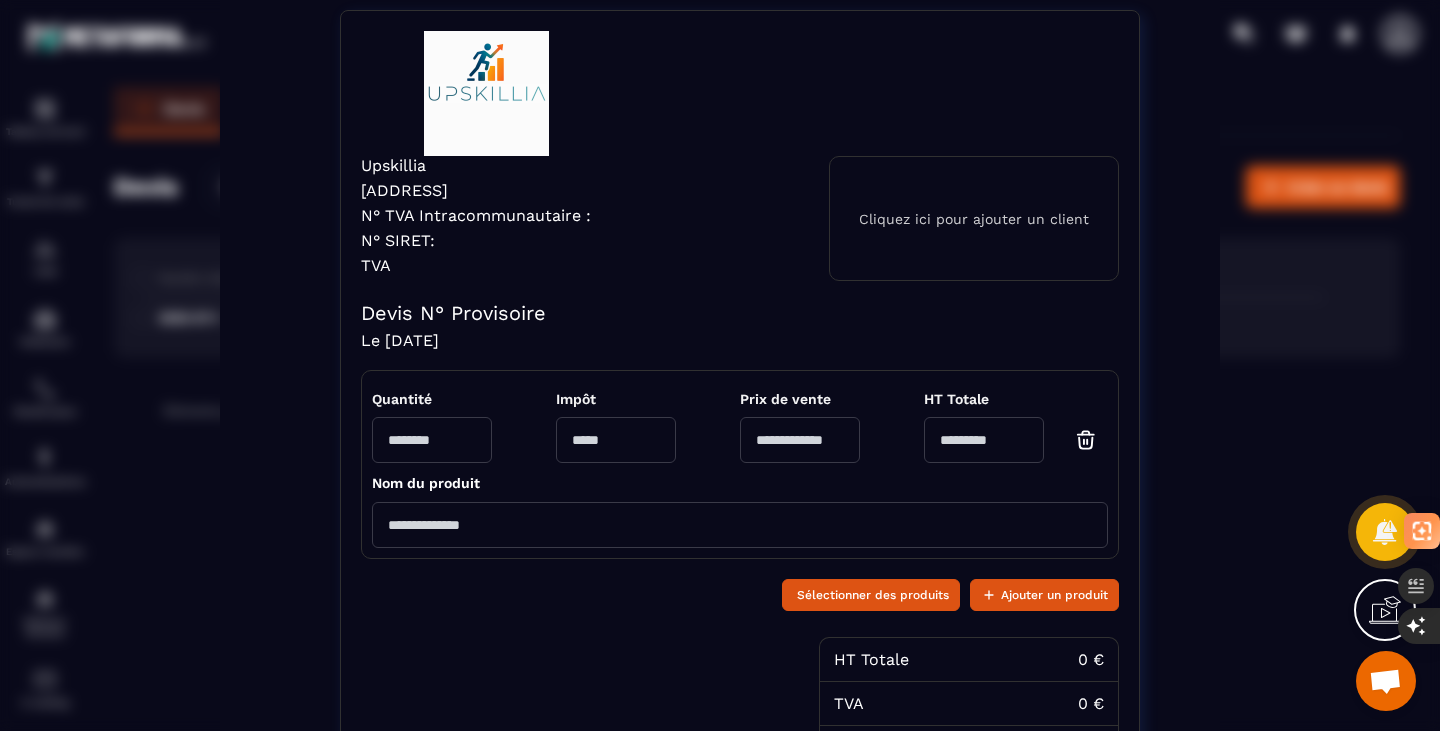 scroll, scrollTop: 170, scrollLeft: 0, axis: vertical 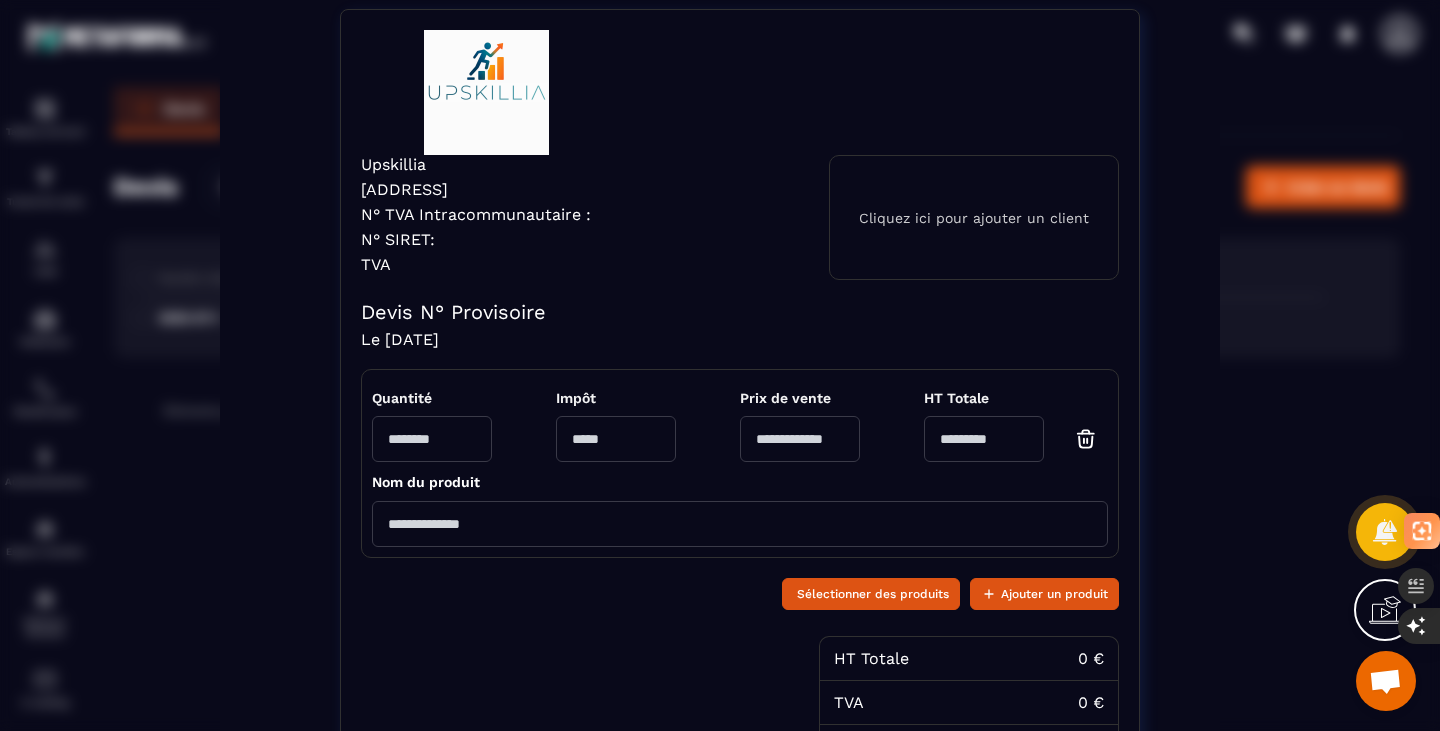 click on "Cliquez ici pour ajouter un client" at bounding box center [974, 217] 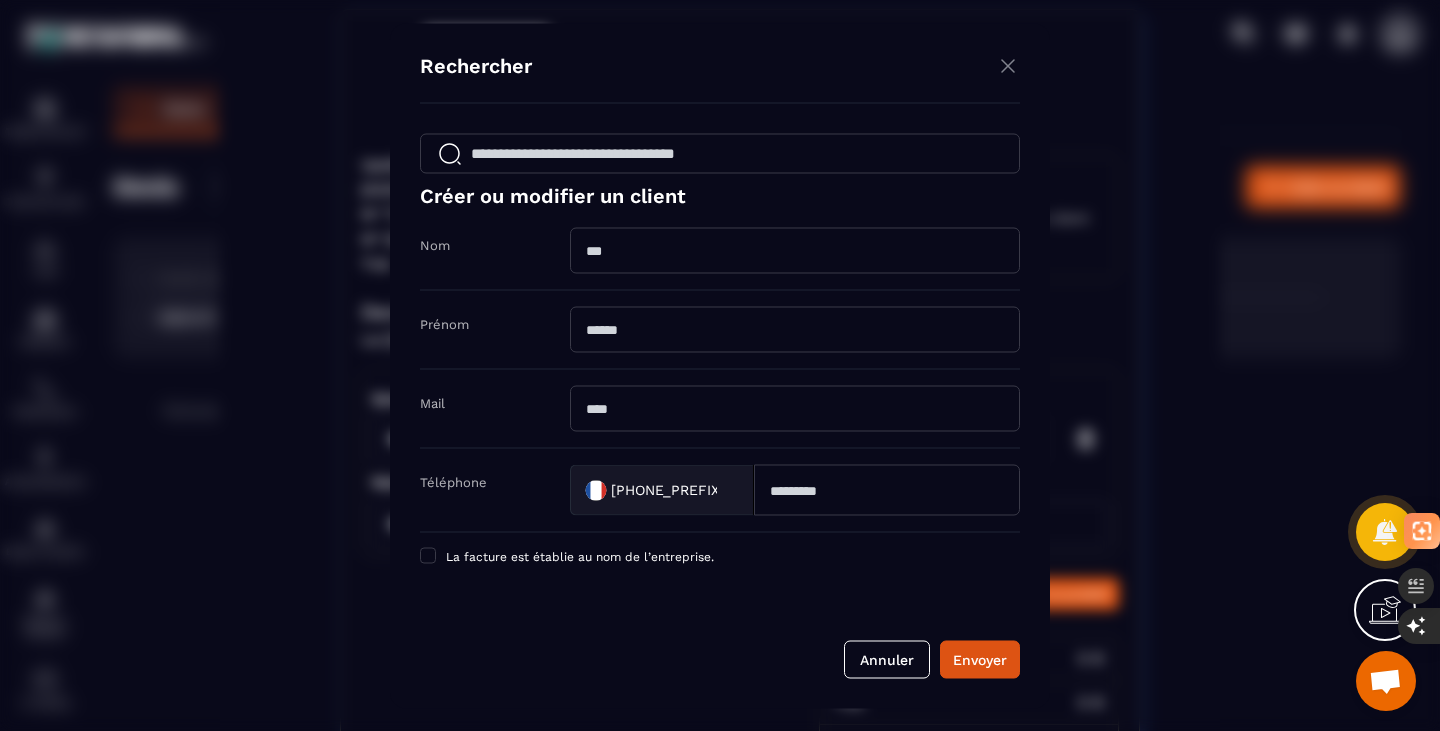 click at bounding box center (720, 365) 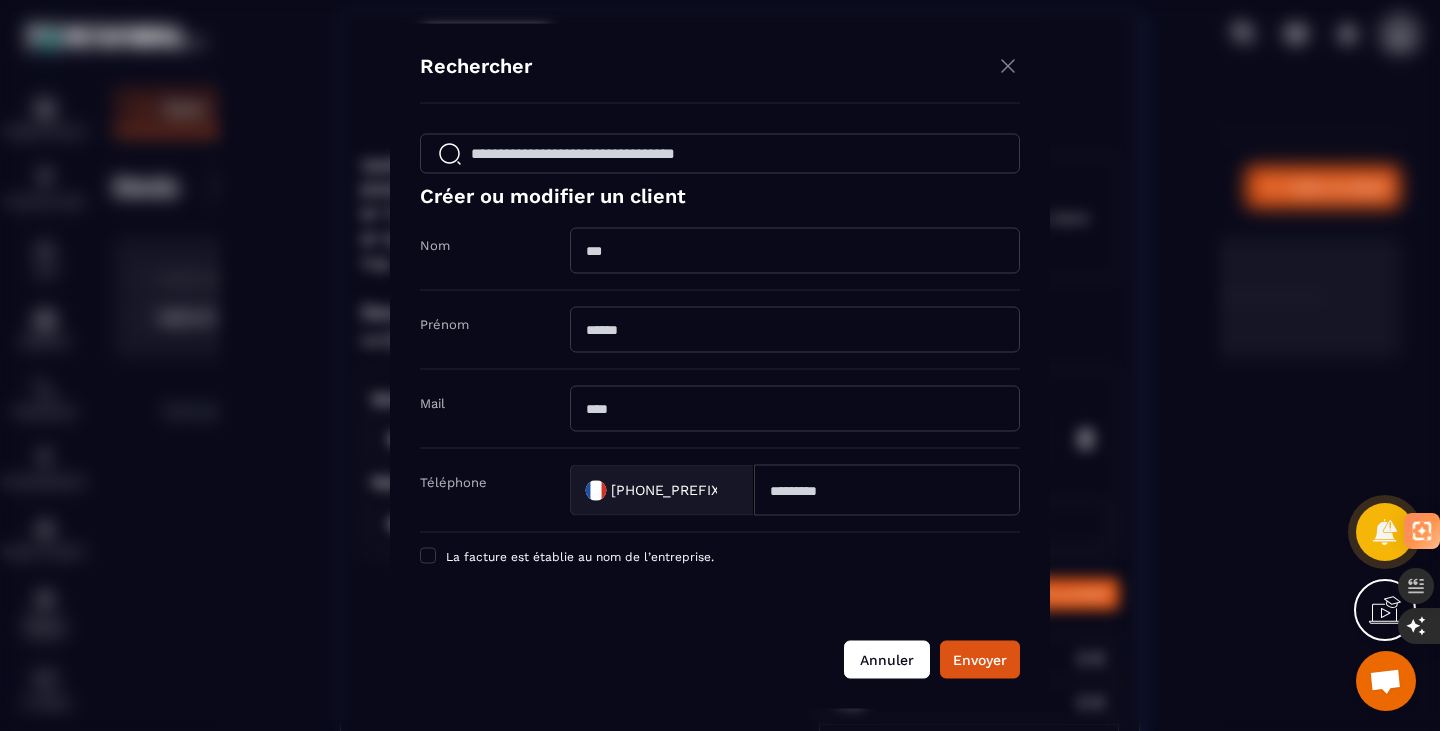 click on "Annuler" at bounding box center (887, 659) 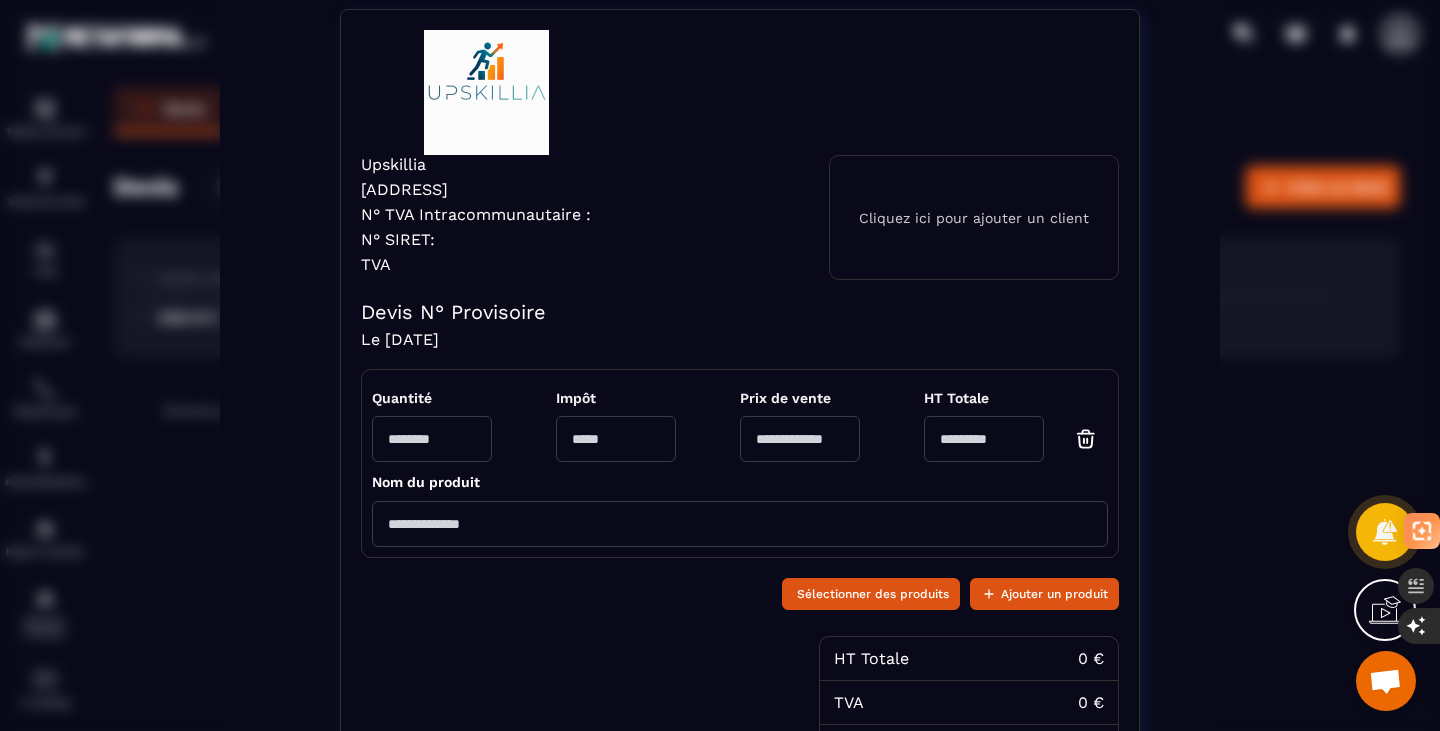 click at bounding box center (740, 524) 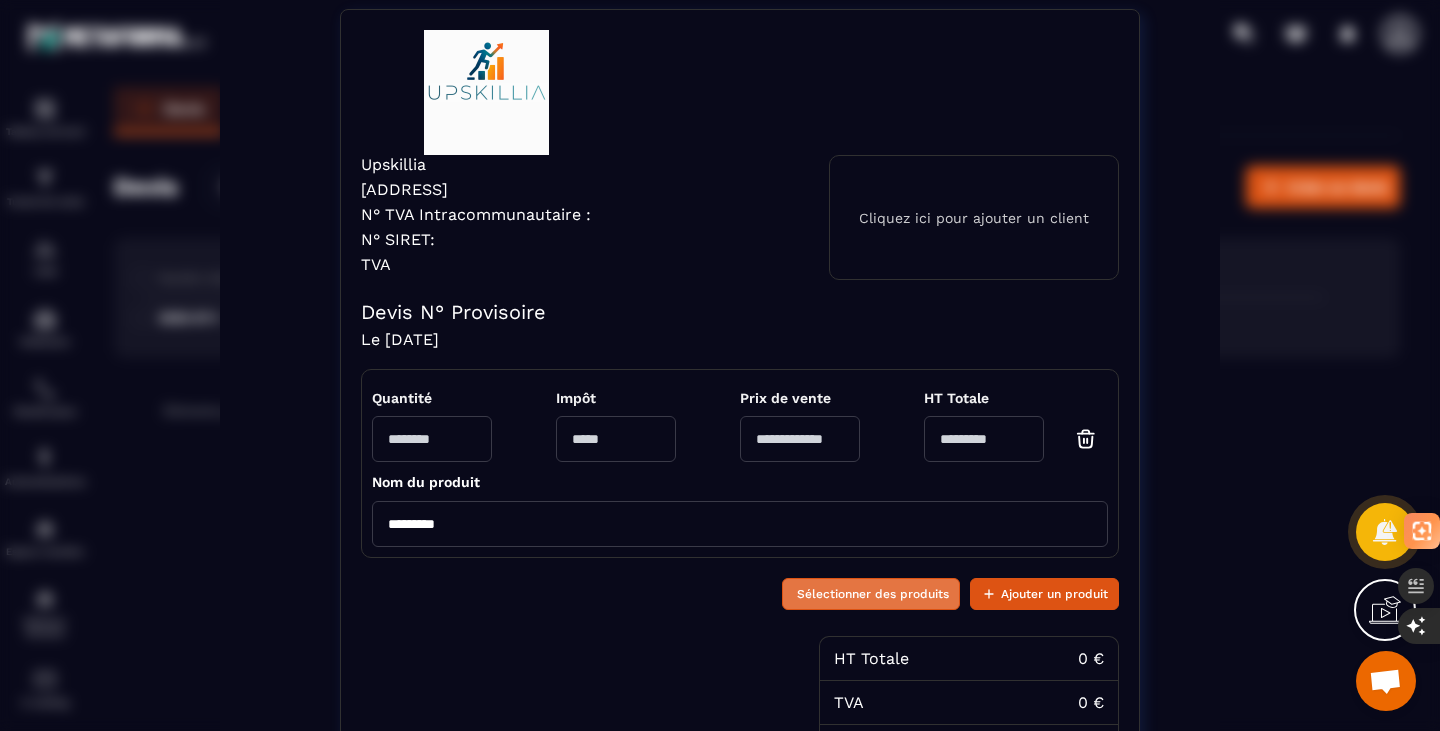 click on "Sélectionner des produits" at bounding box center (873, 594) 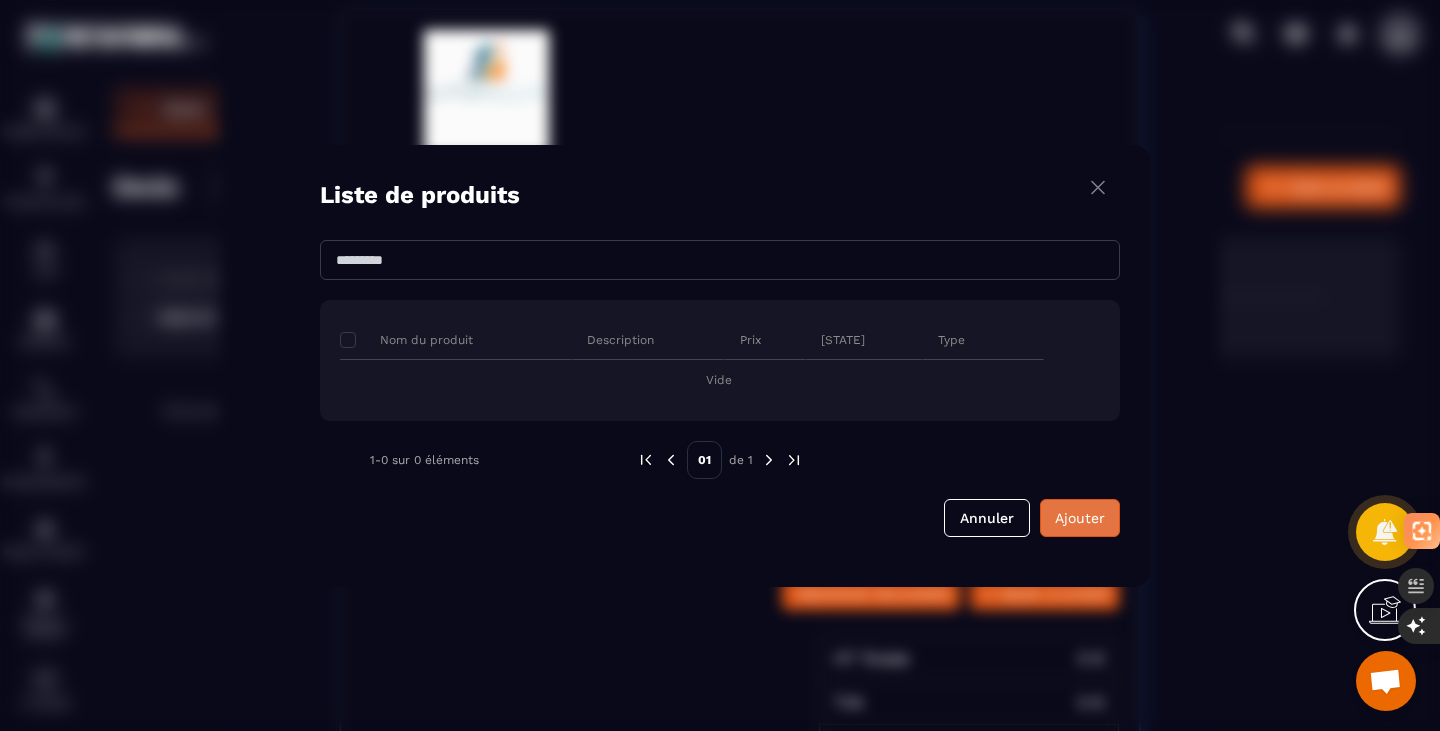 click on "Ajouter" at bounding box center [1080, 518] 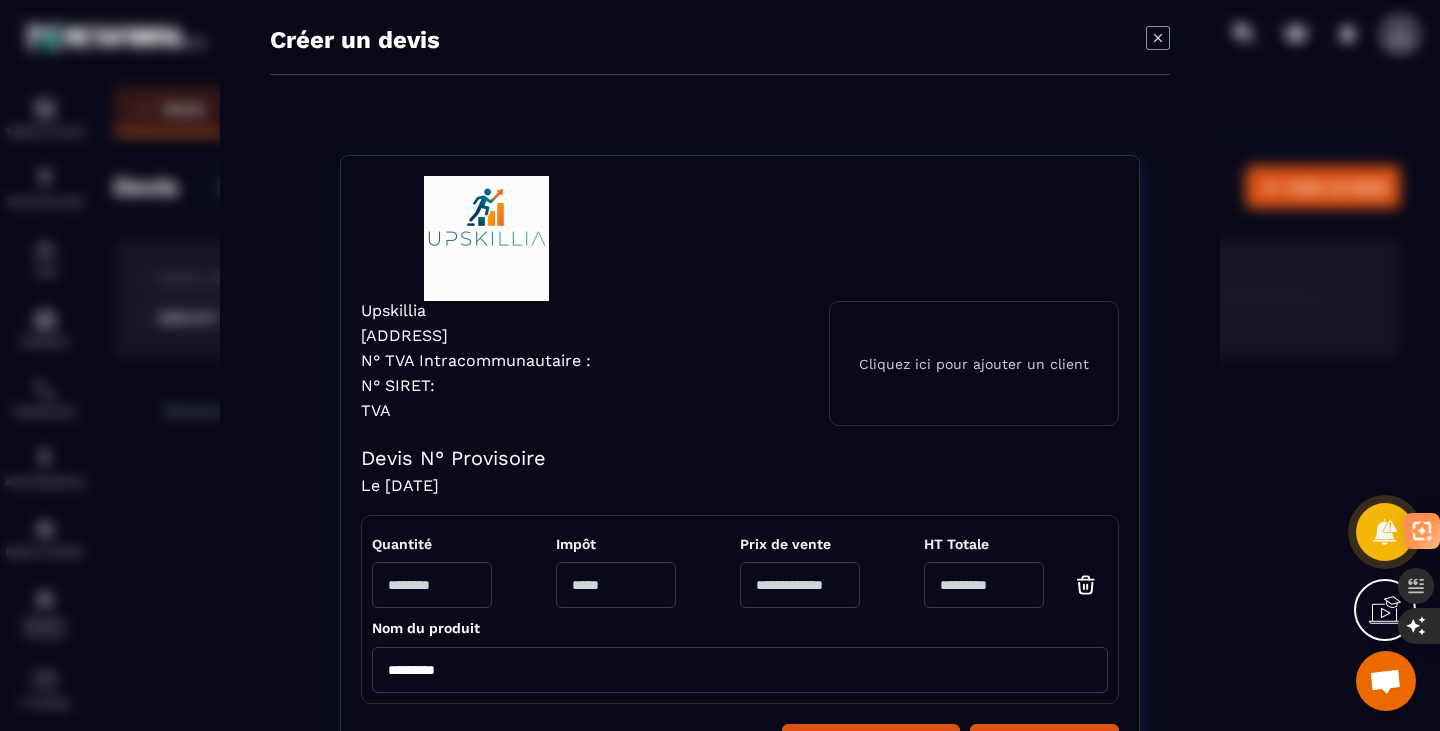 scroll, scrollTop: 0, scrollLeft: 0, axis: both 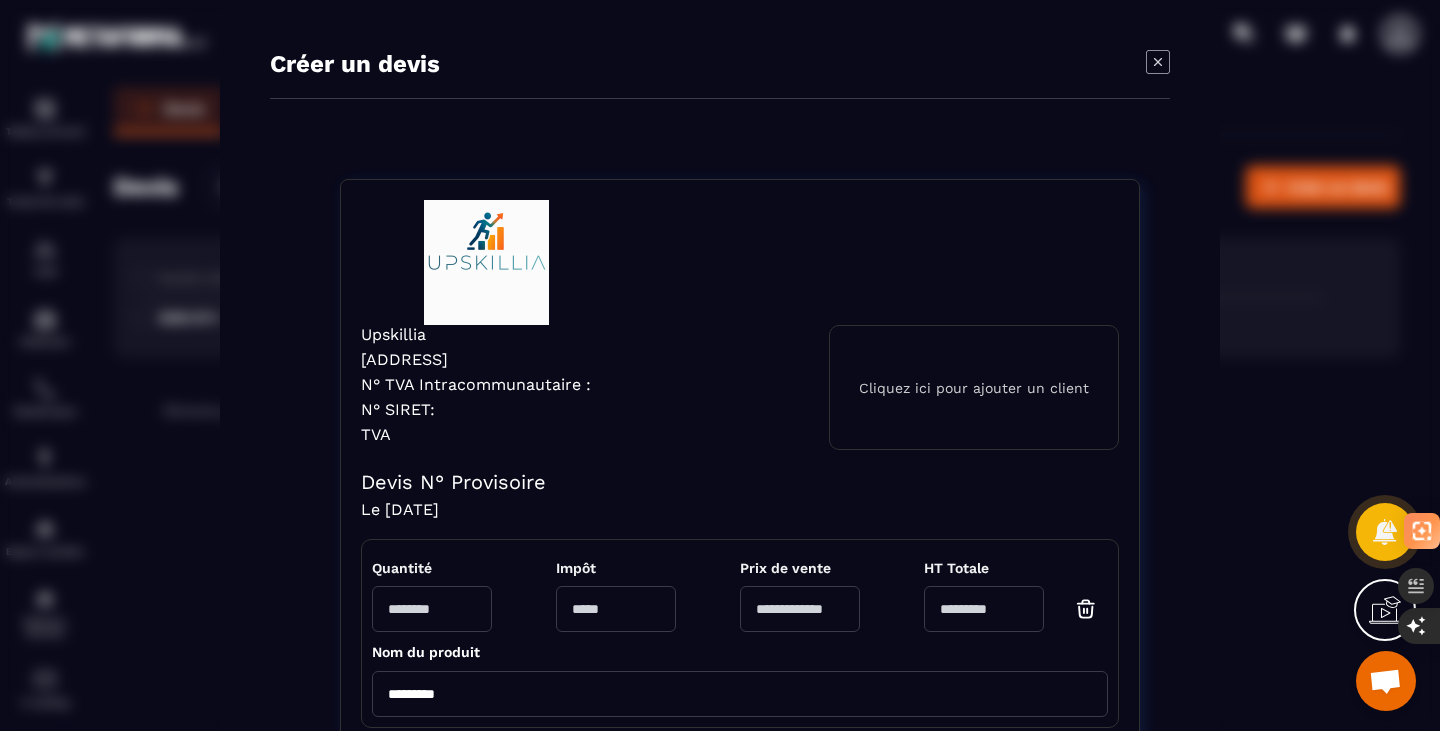 click 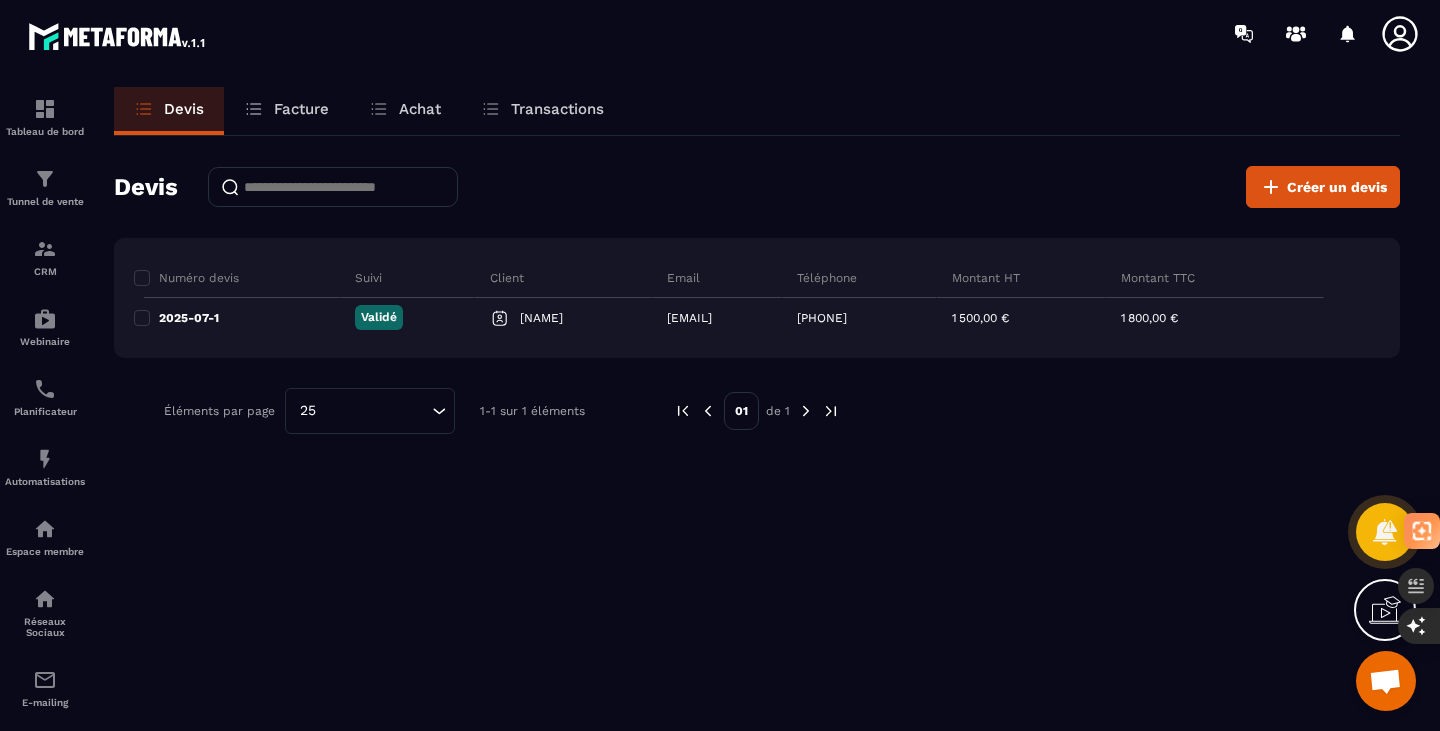 click on "Devis Facture Achat Transactions Devis Créer un devis Numéro devis Suivi Client Email Téléphone Montant HT Montant TTC 2025-07-1 Validé [NAME] [EMAIL] [PHONE] 1 500,00 € 1 800,00 € Éléments par page 25 Loading... 1-1 sur 1 éléments 01 de 1" 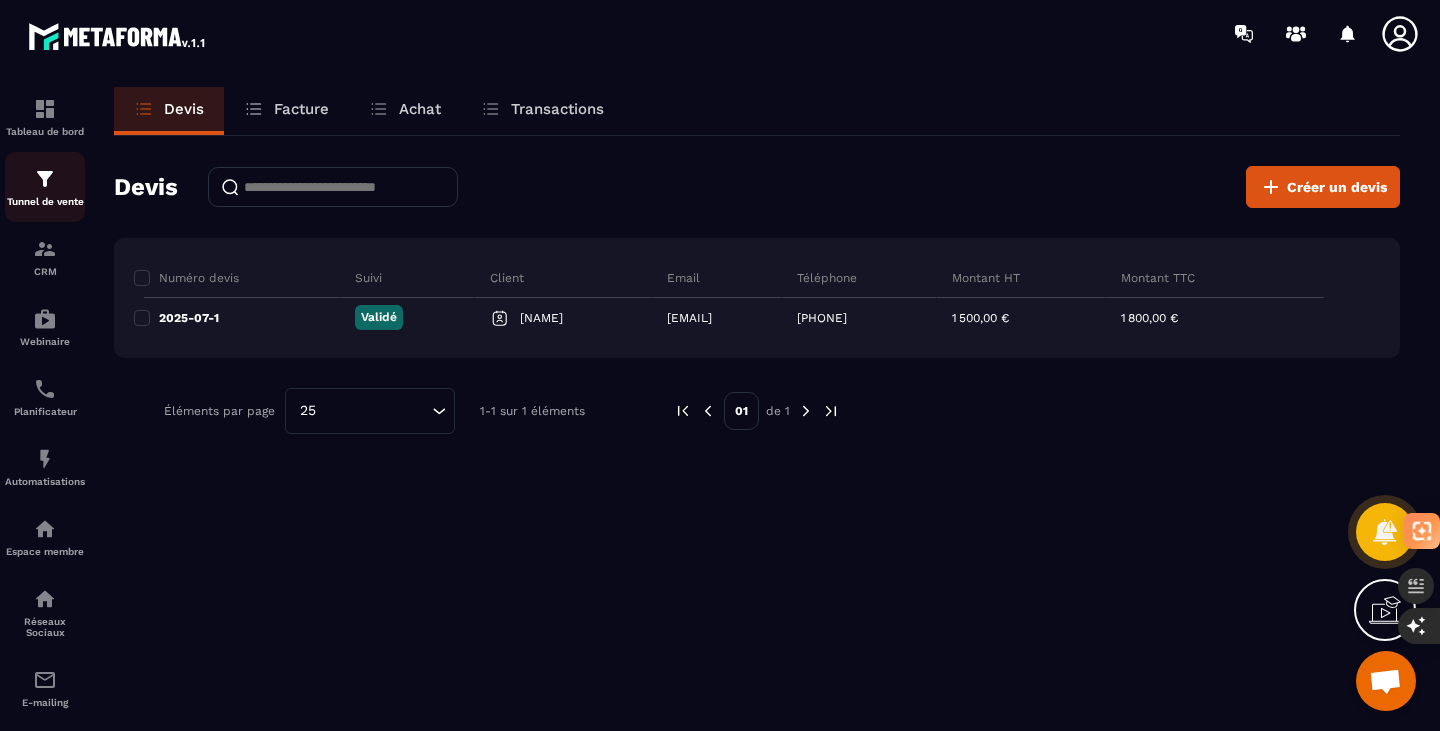 click on "Tunnel de vente" at bounding box center (45, 187) 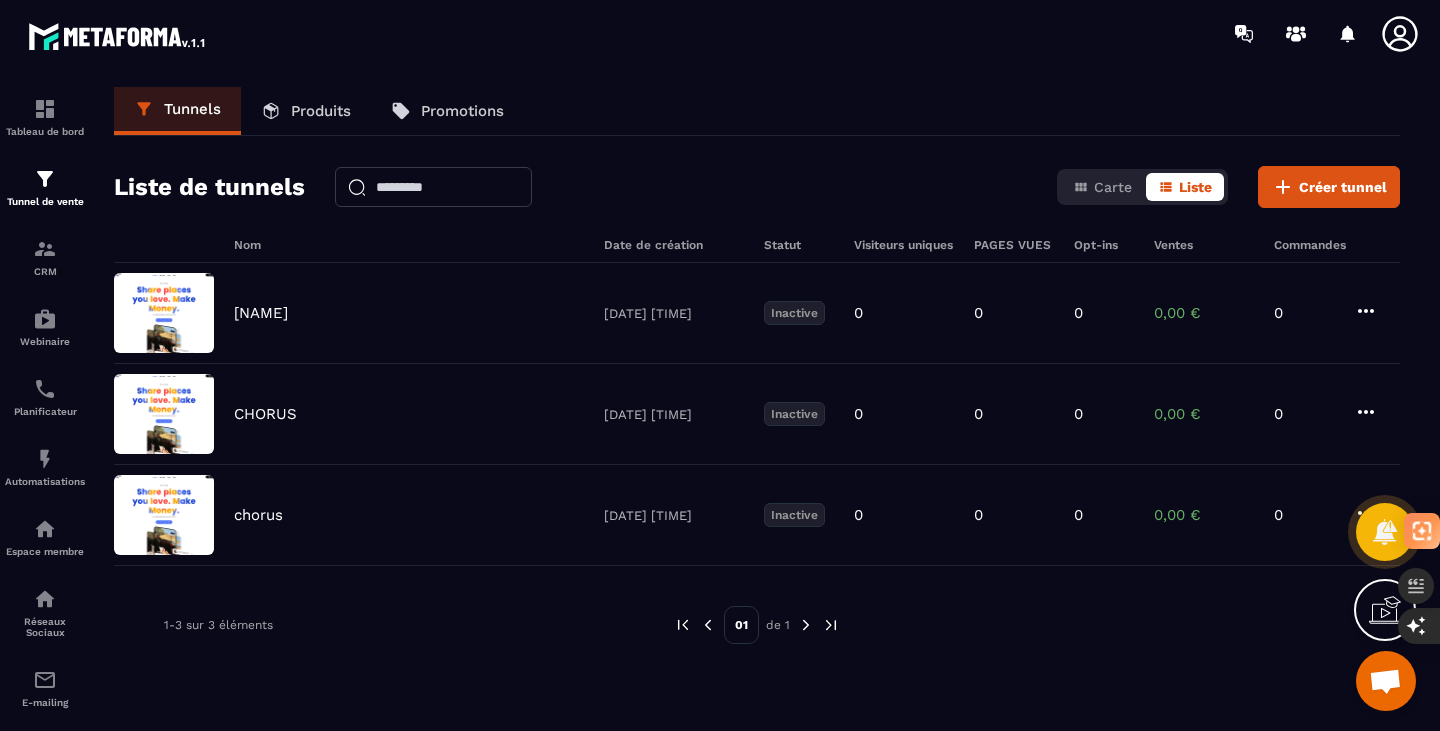 click 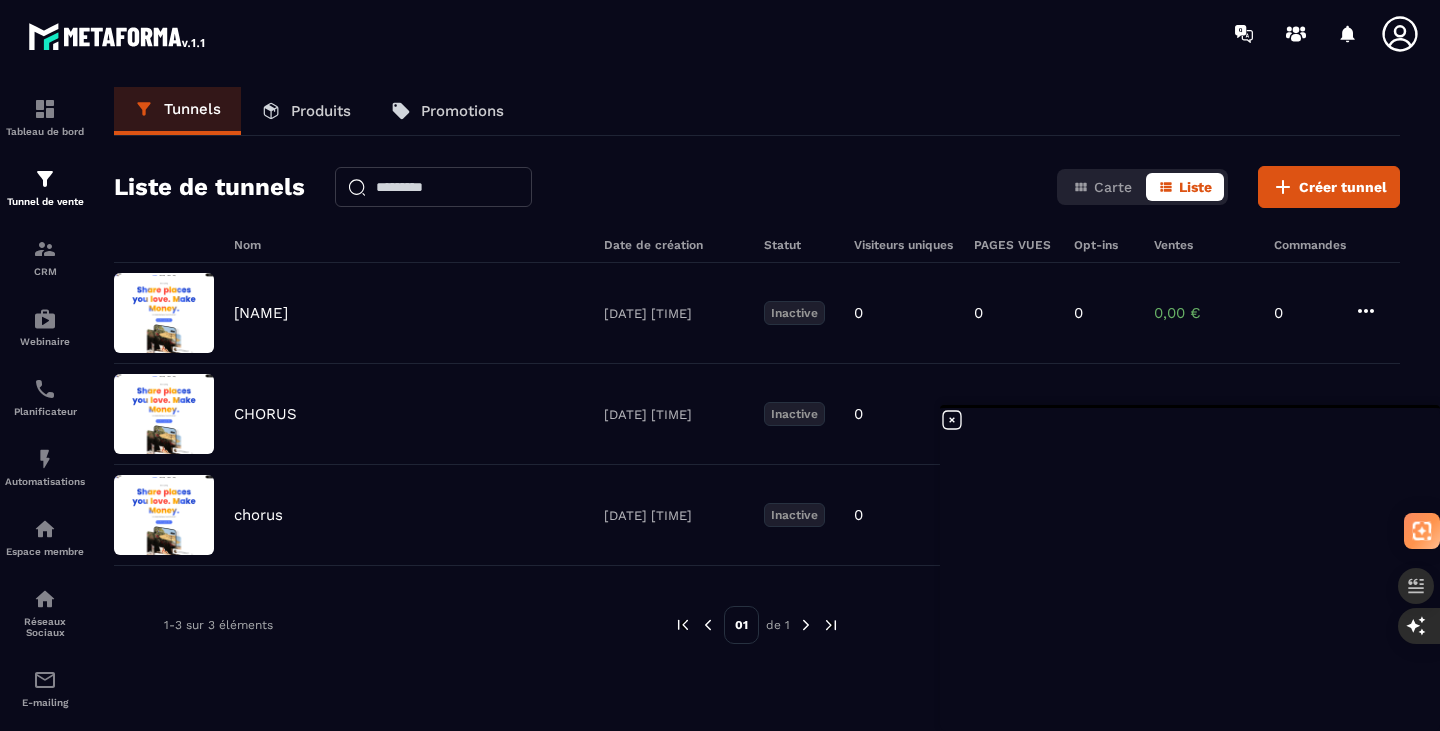 click 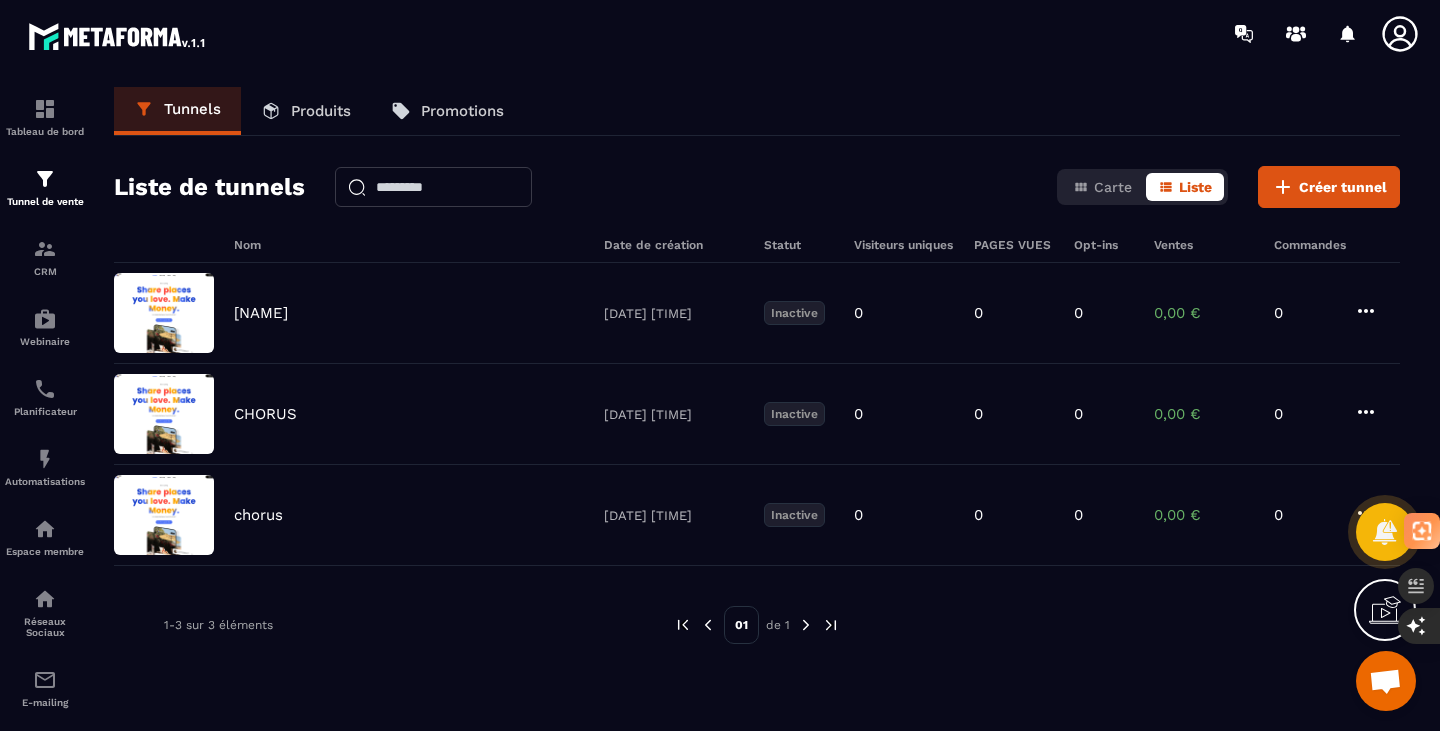 click 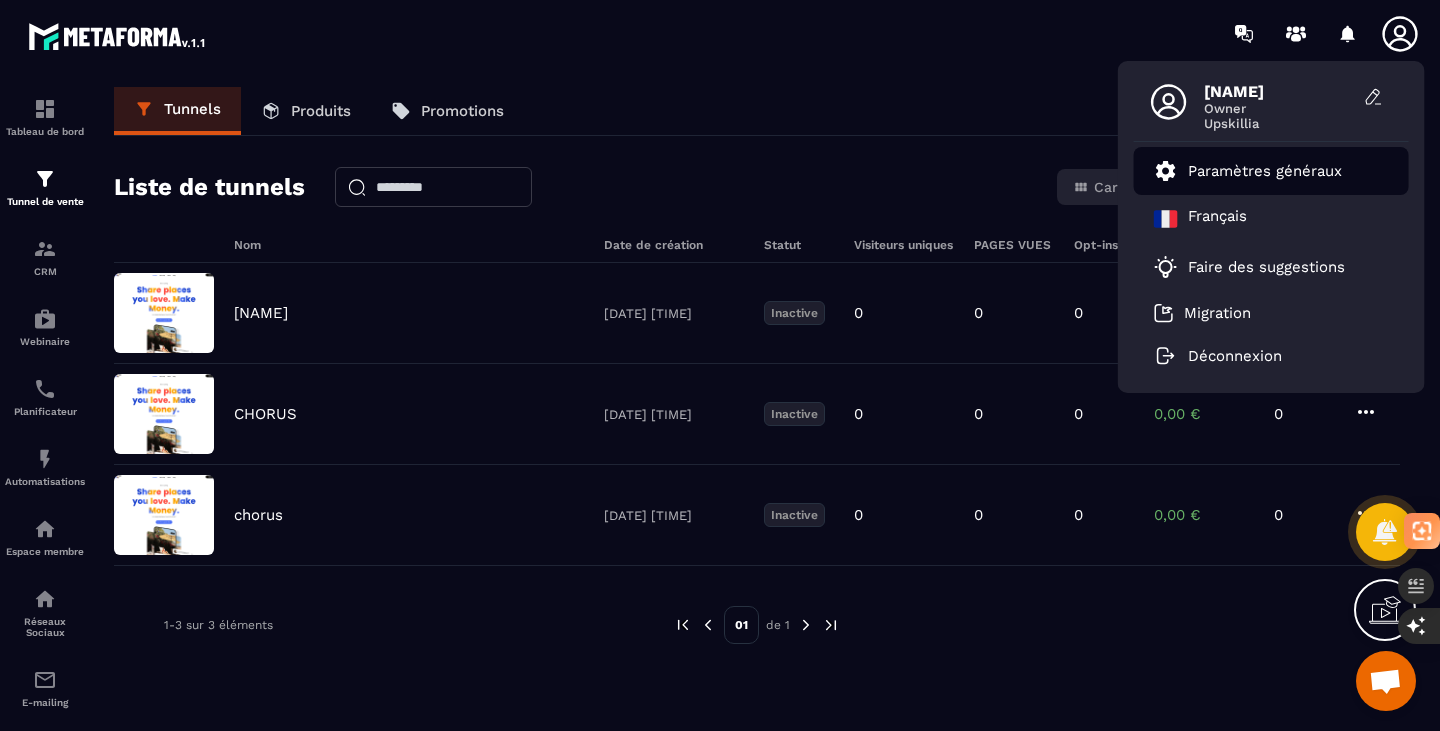 click on "Paramètres généraux" at bounding box center [1265, 171] 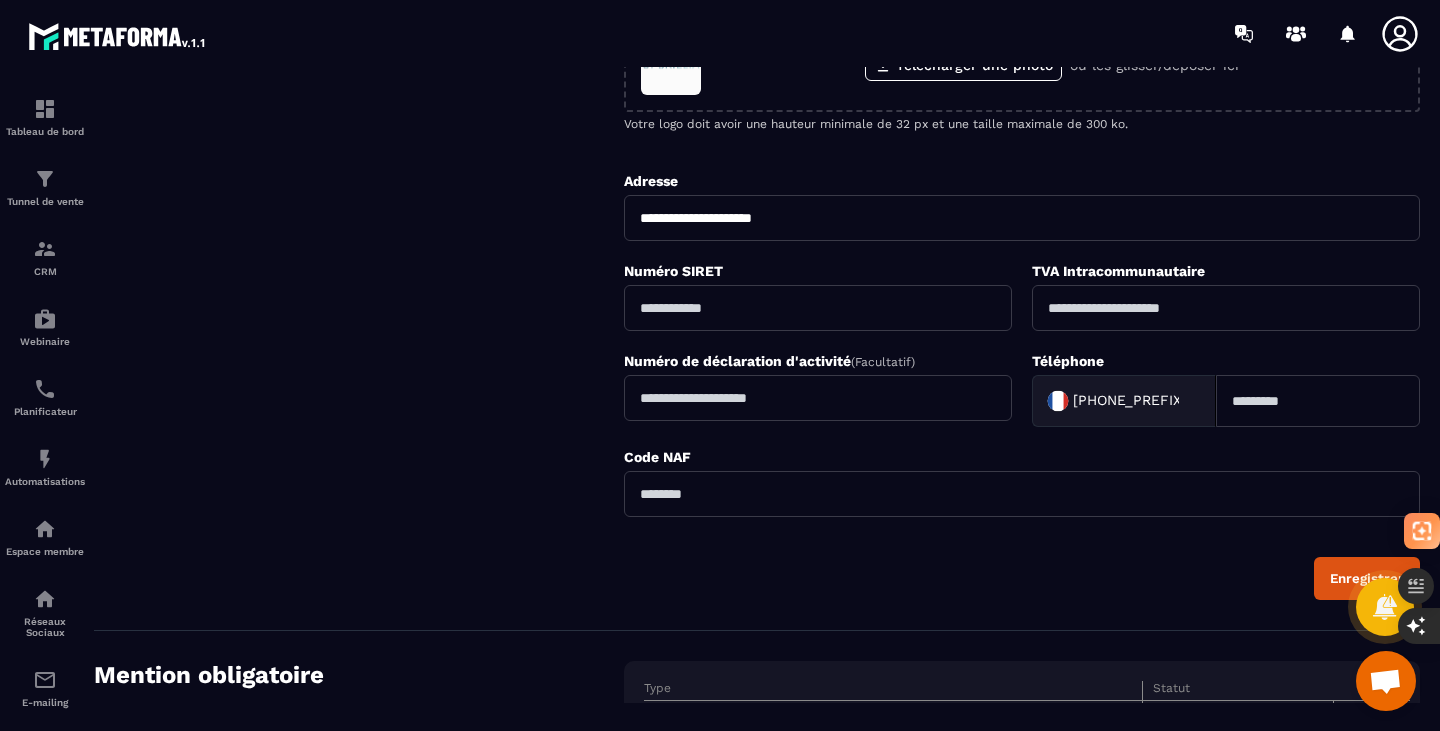 scroll, scrollTop: 744, scrollLeft: 0, axis: vertical 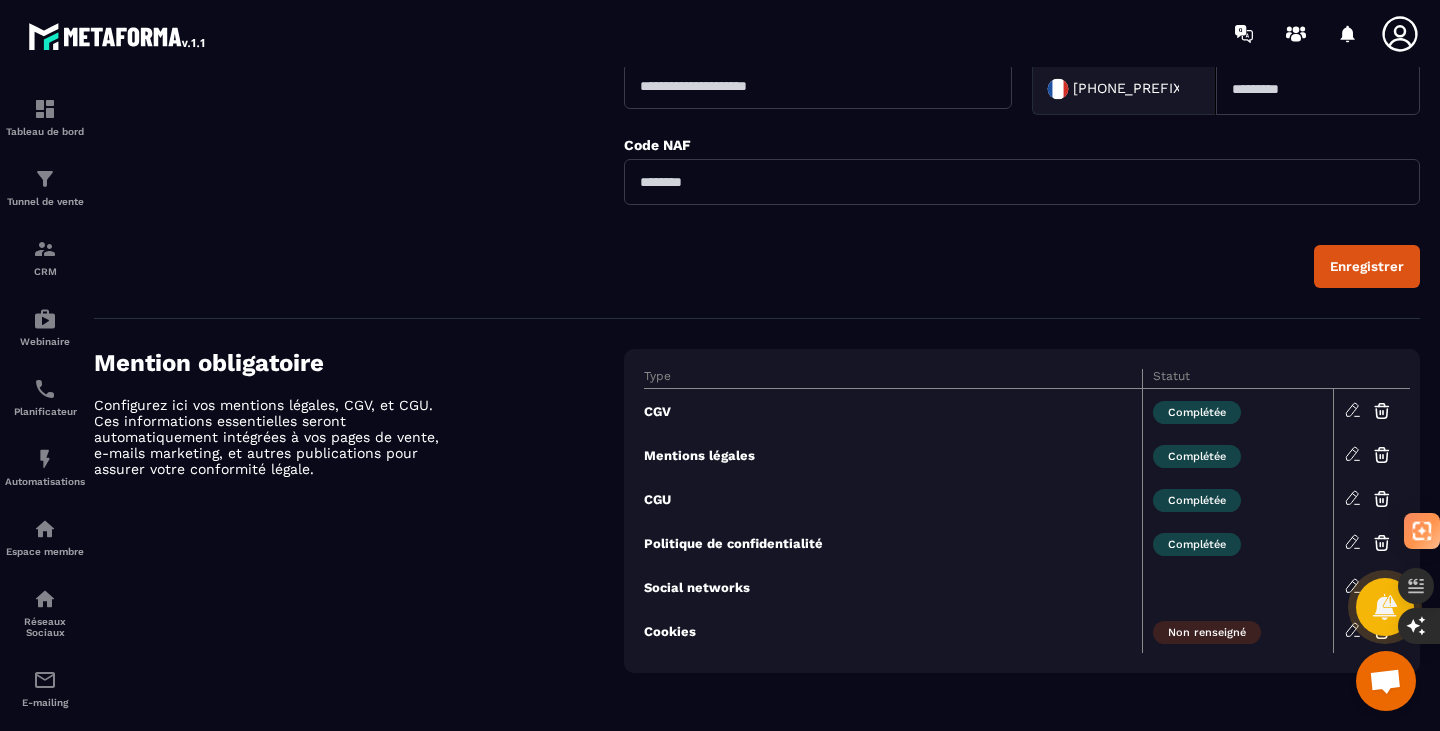 click 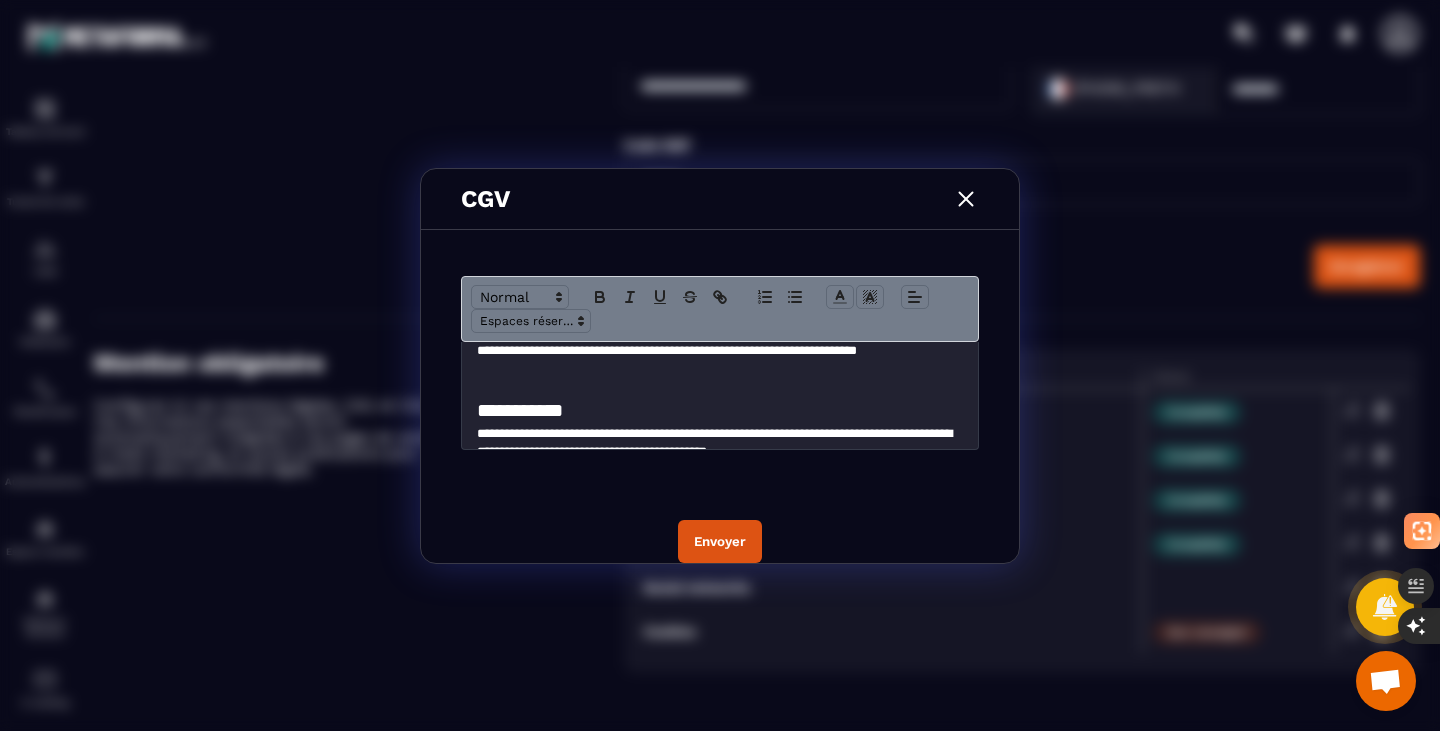 scroll, scrollTop: 80, scrollLeft: 0, axis: vertical 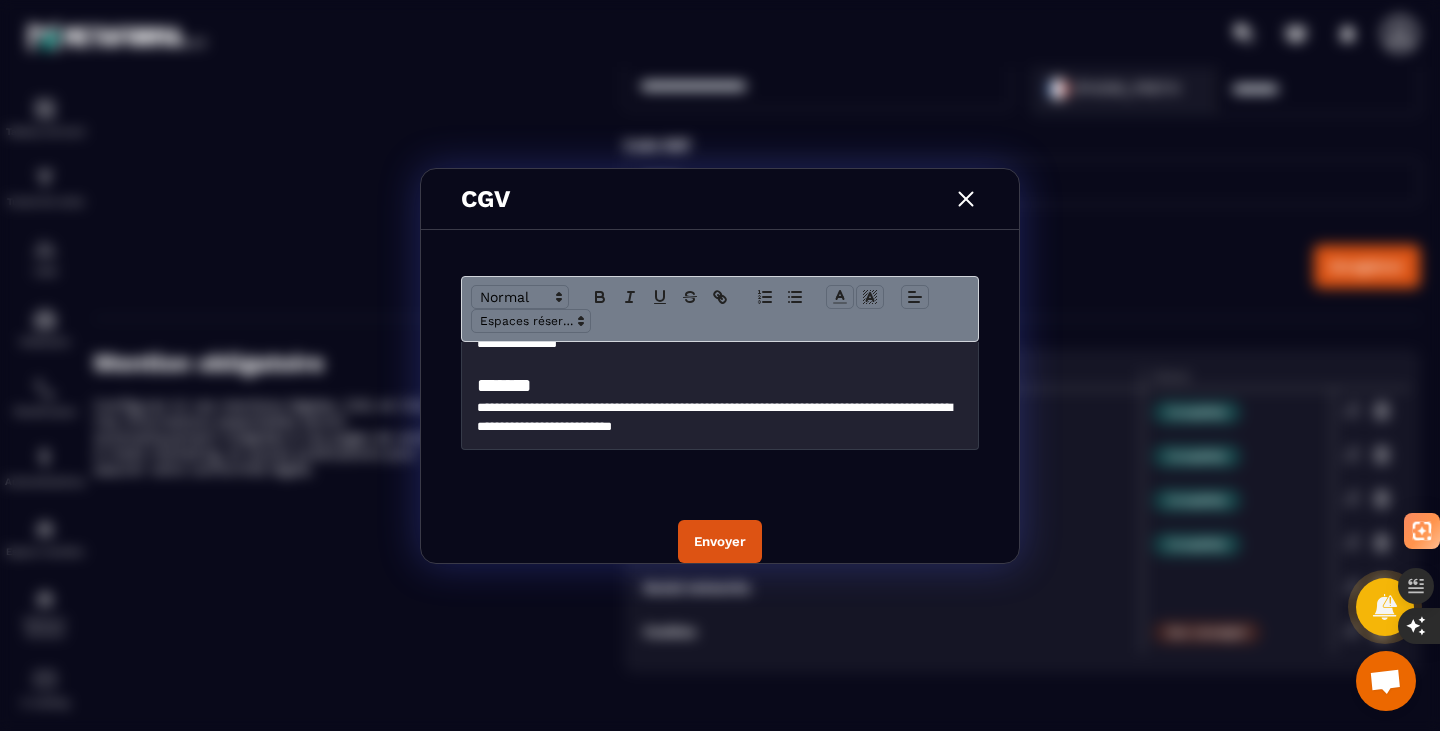 click at bounding box center (966, 199) 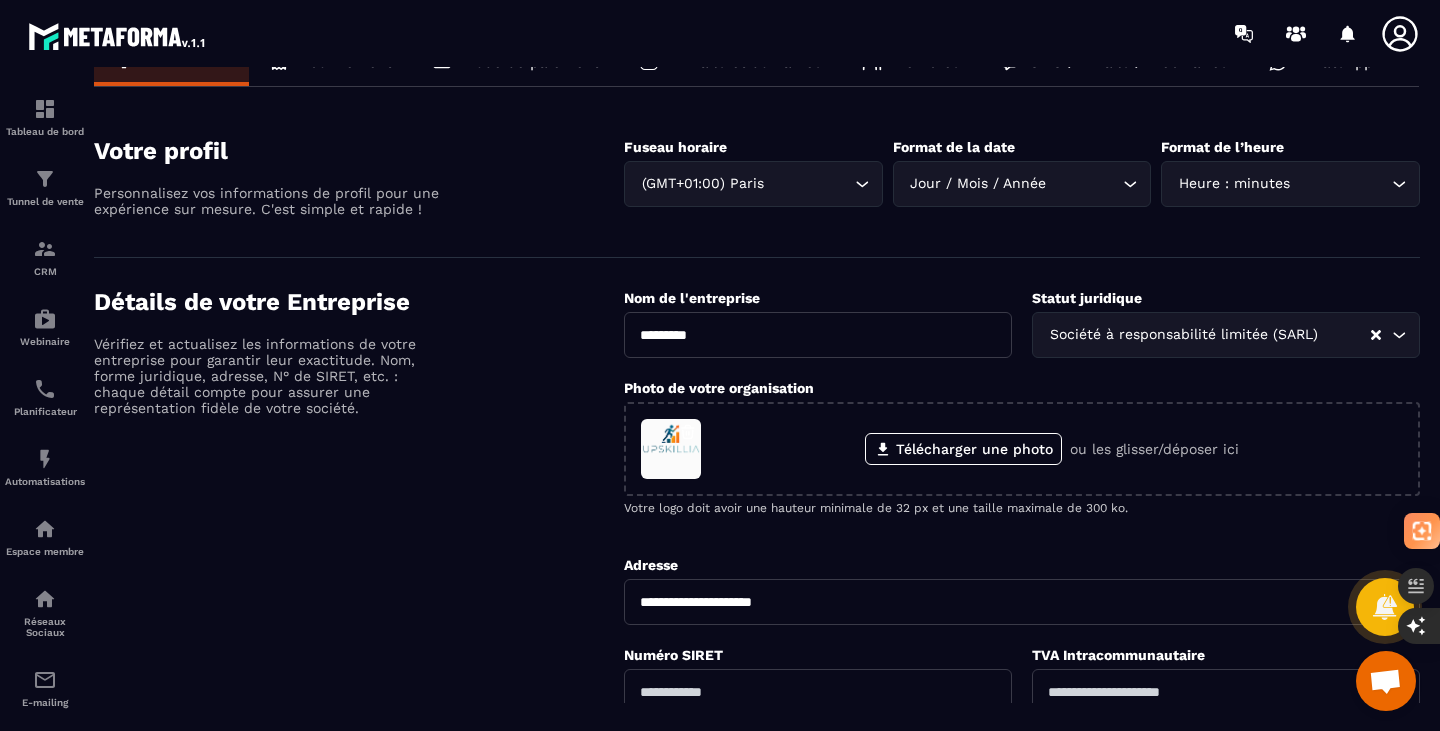 scroll, scrollTop: 0, scrollLeft: 0, axis: both 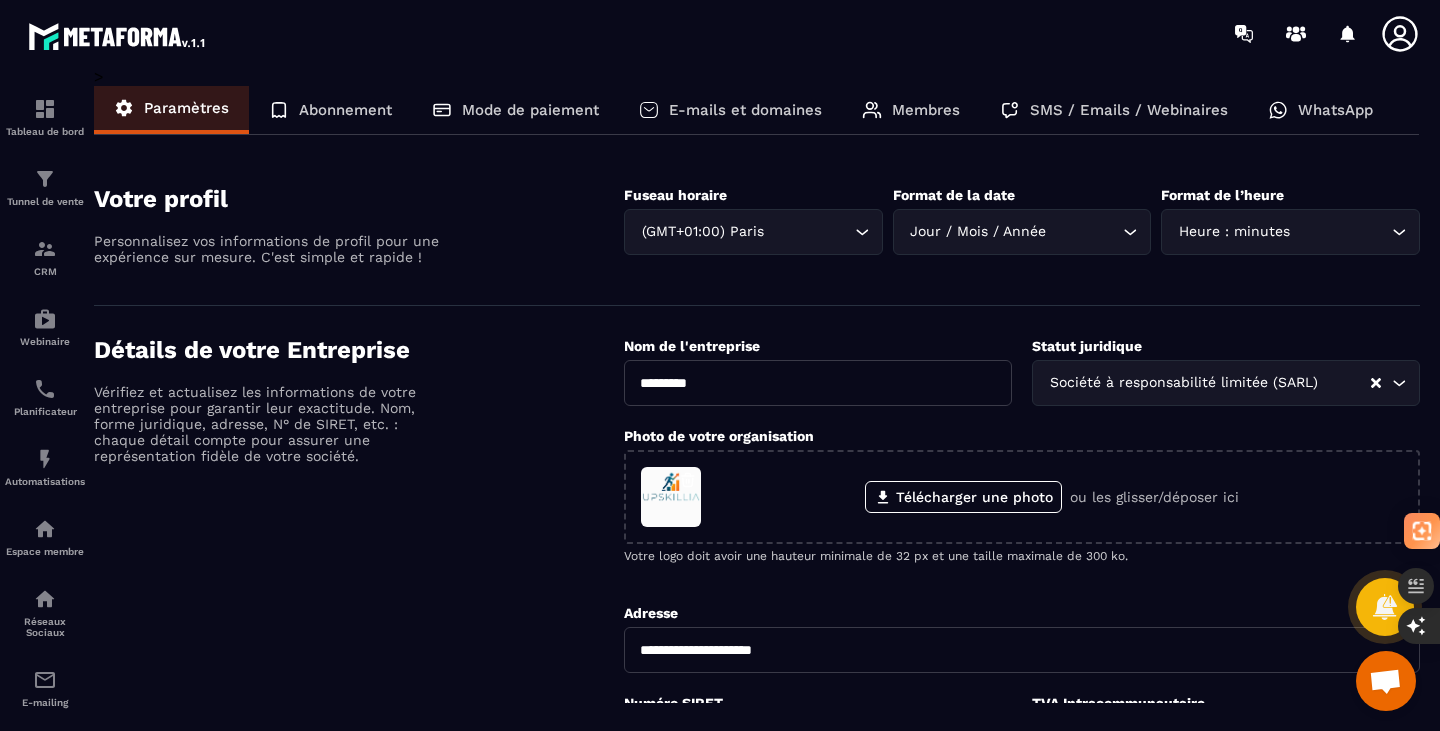 click on "Abonnement" at bounding box center (345, 110) 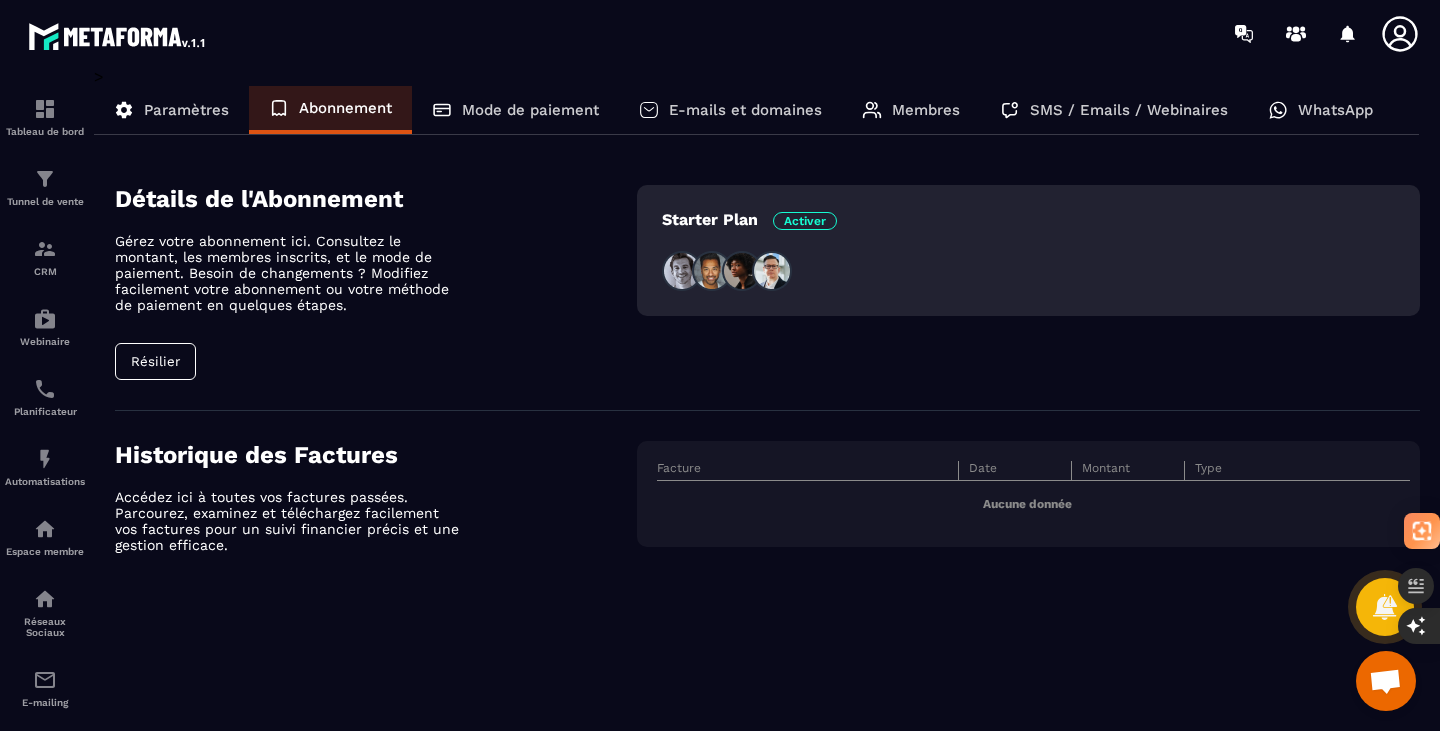 click on "Mode de paiement" 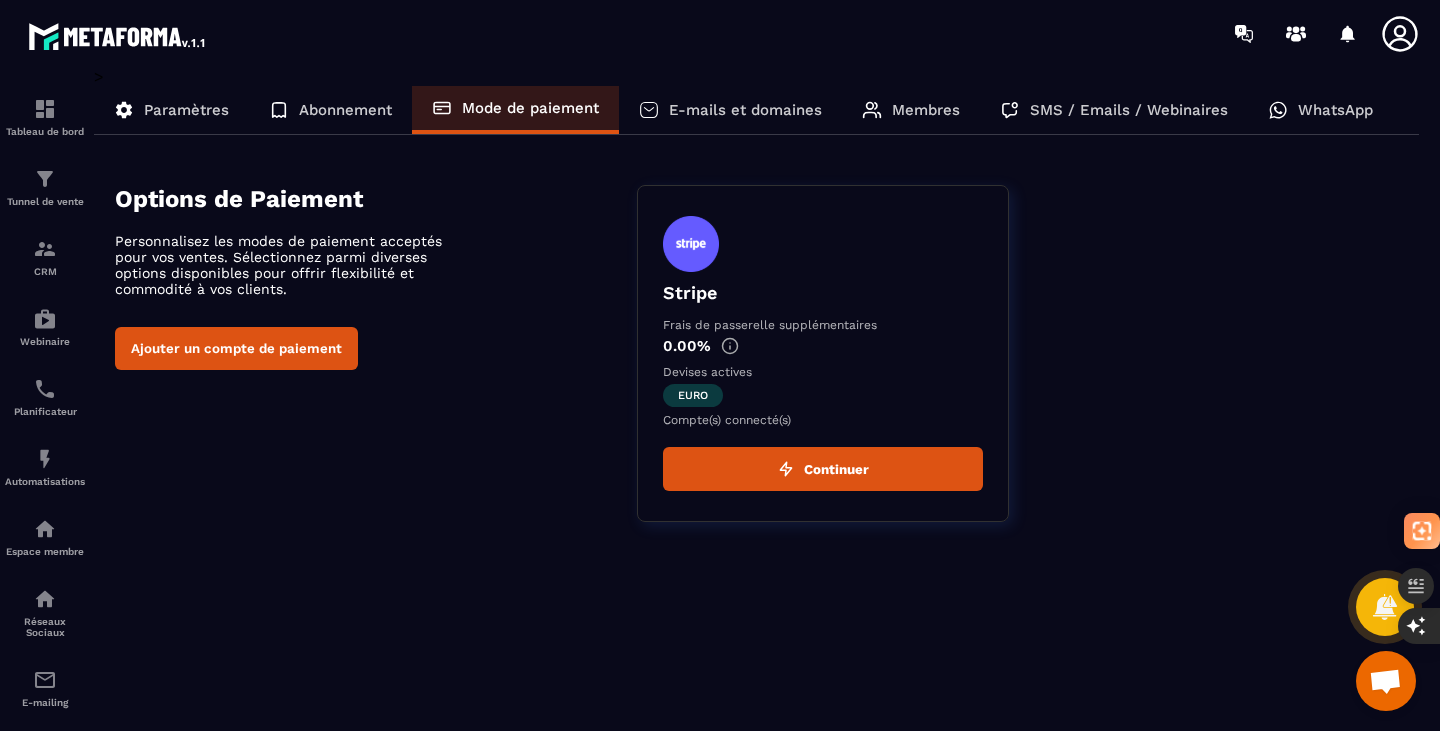 click on "E-mails et domaines" 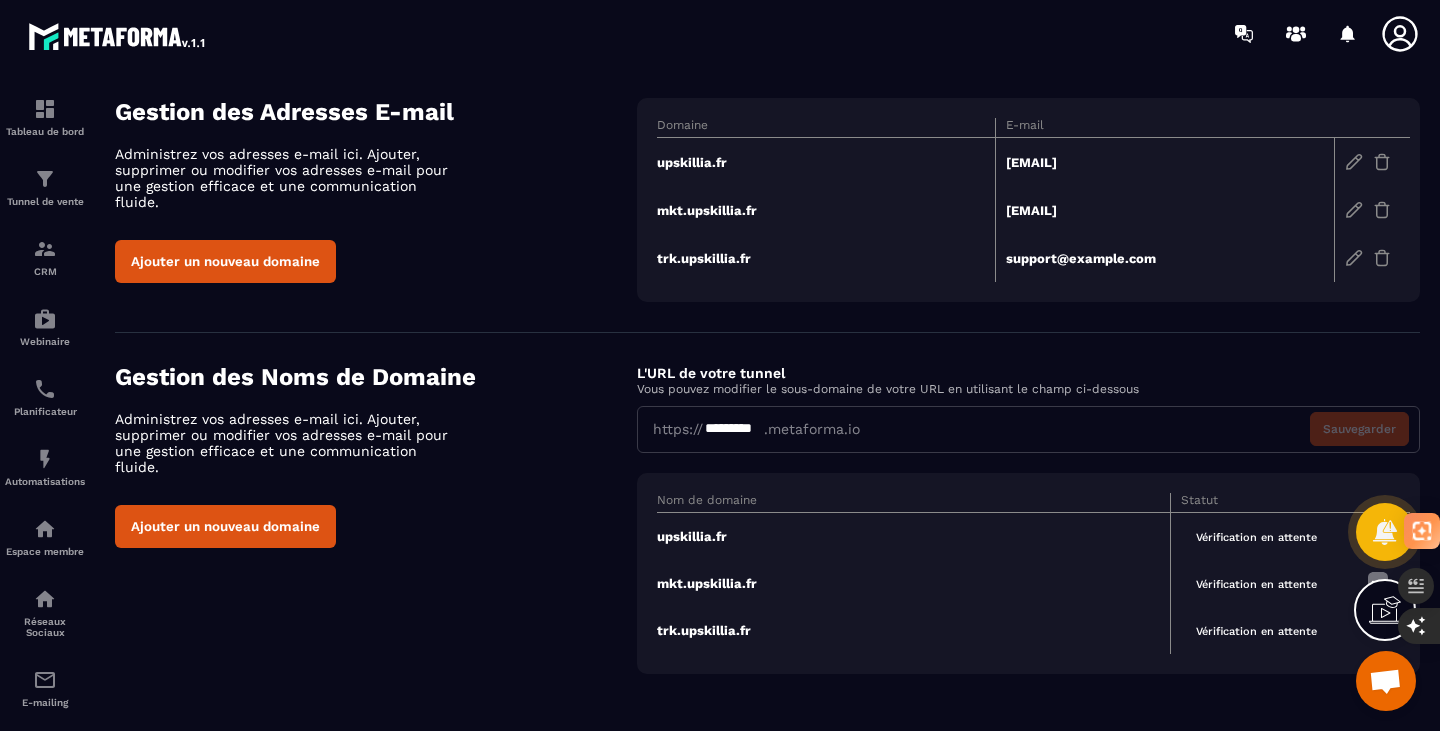 scroll, scrollTop: 0, scrollLeft: 0, axis: both 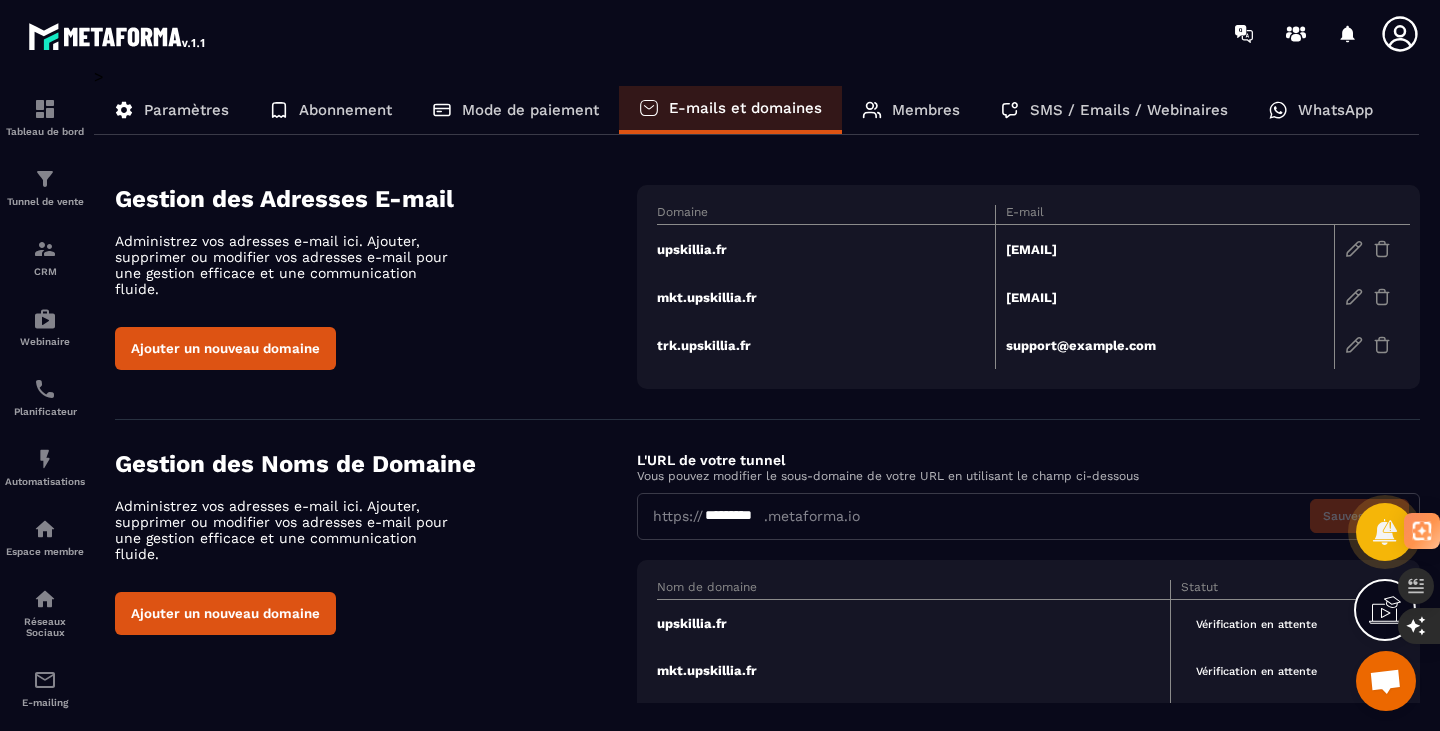 click on "Membres" 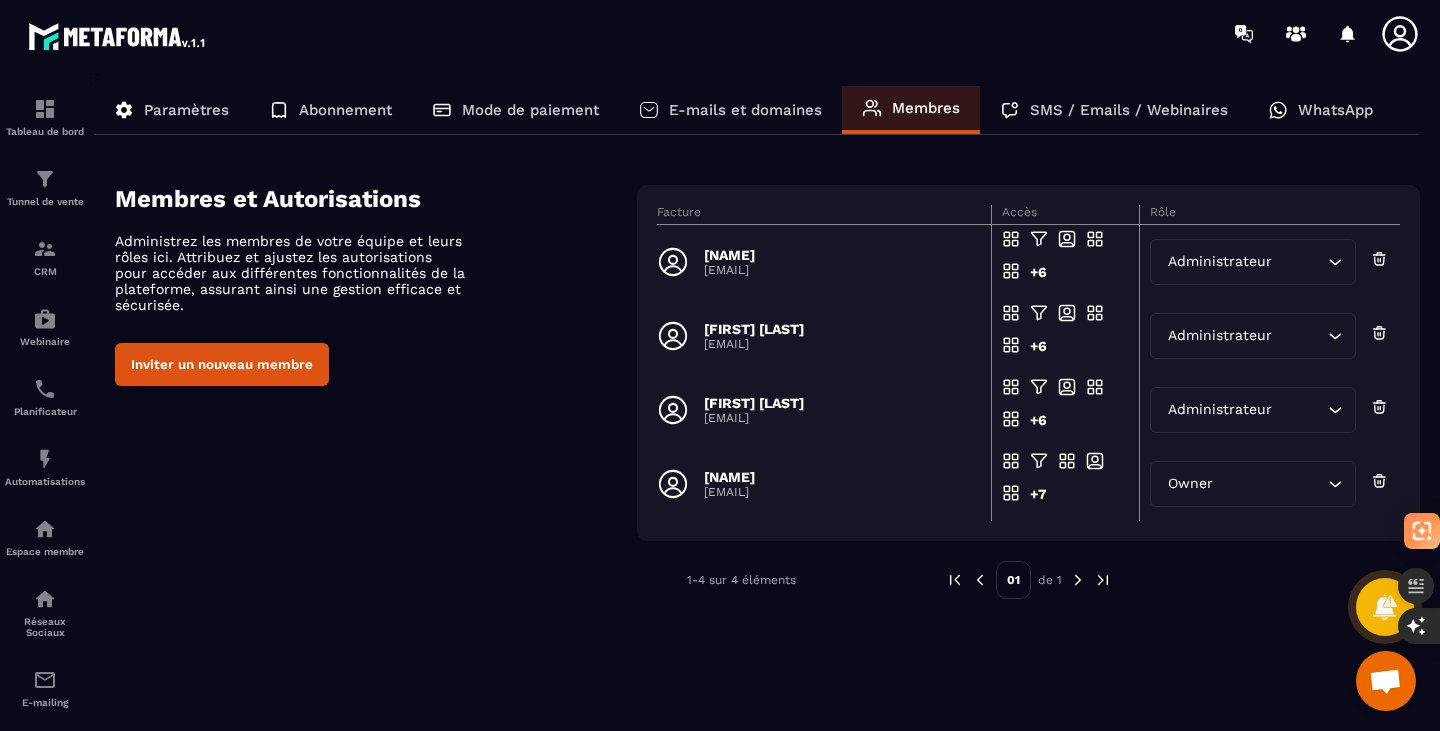 click 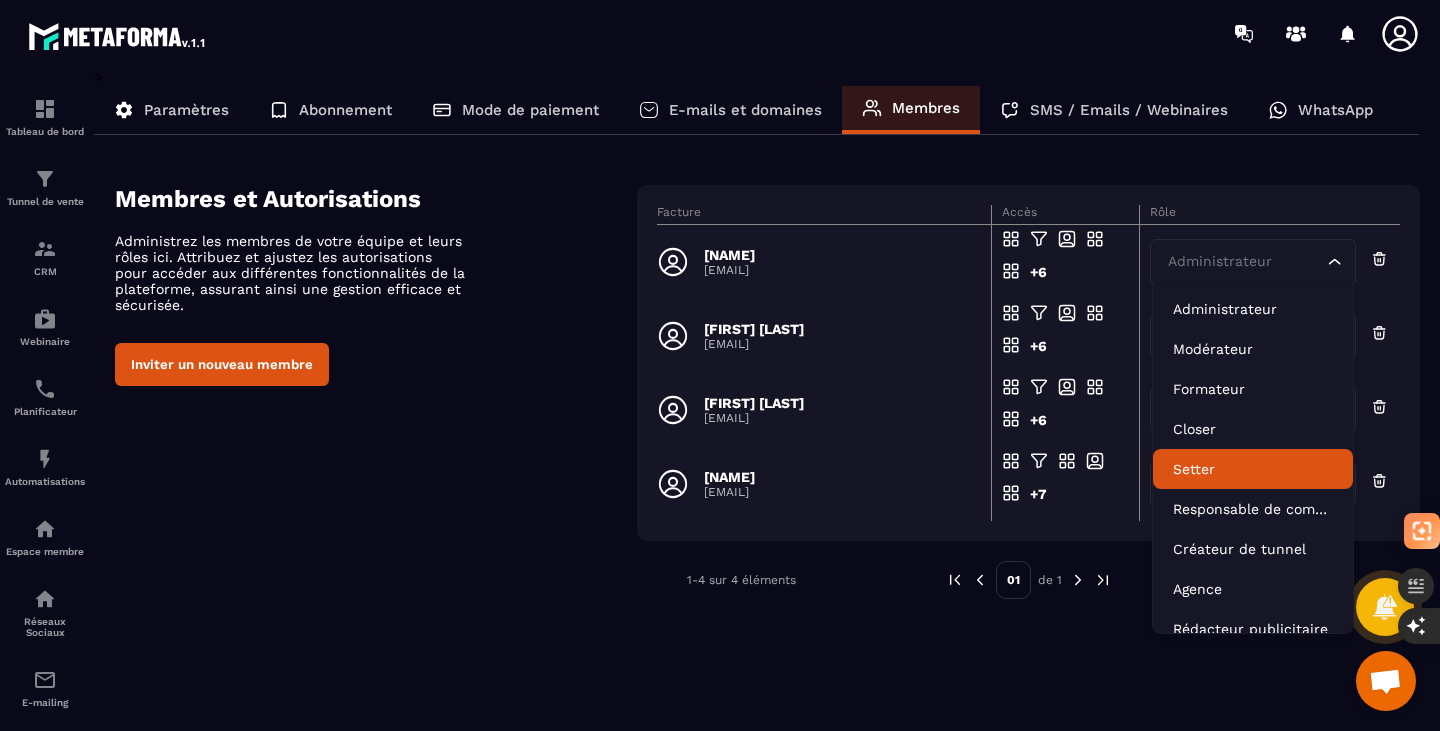 click on "Paramètres Abonnement Mode de paiement E-mails et domaines Membres SMS / Emails / Webinaires WhatsApp Membres et Autorisations Administrez les membres de votre équipe et leurs rôles ici. Attribuez et ajustez les autorisations pour accéder aux différentes fonctionnalités de la plateforme, assurant ainsi une gestion efficace et sécurisée. Inviter un nouveau membre Facture Accès Rôle [NAME] [EMAIL] +6 Accès en modification Administrateur Loading... [NAME] [EMAIL] +6 Accès en modification Administrateur Loading... [NAME] [EMAIL] +6 Accès en modification Administrateur Loading... [NAME] [EMAIL] +7 Accès en modification Owner Loading... 1-4 sur 4 éléments 01 de 1" 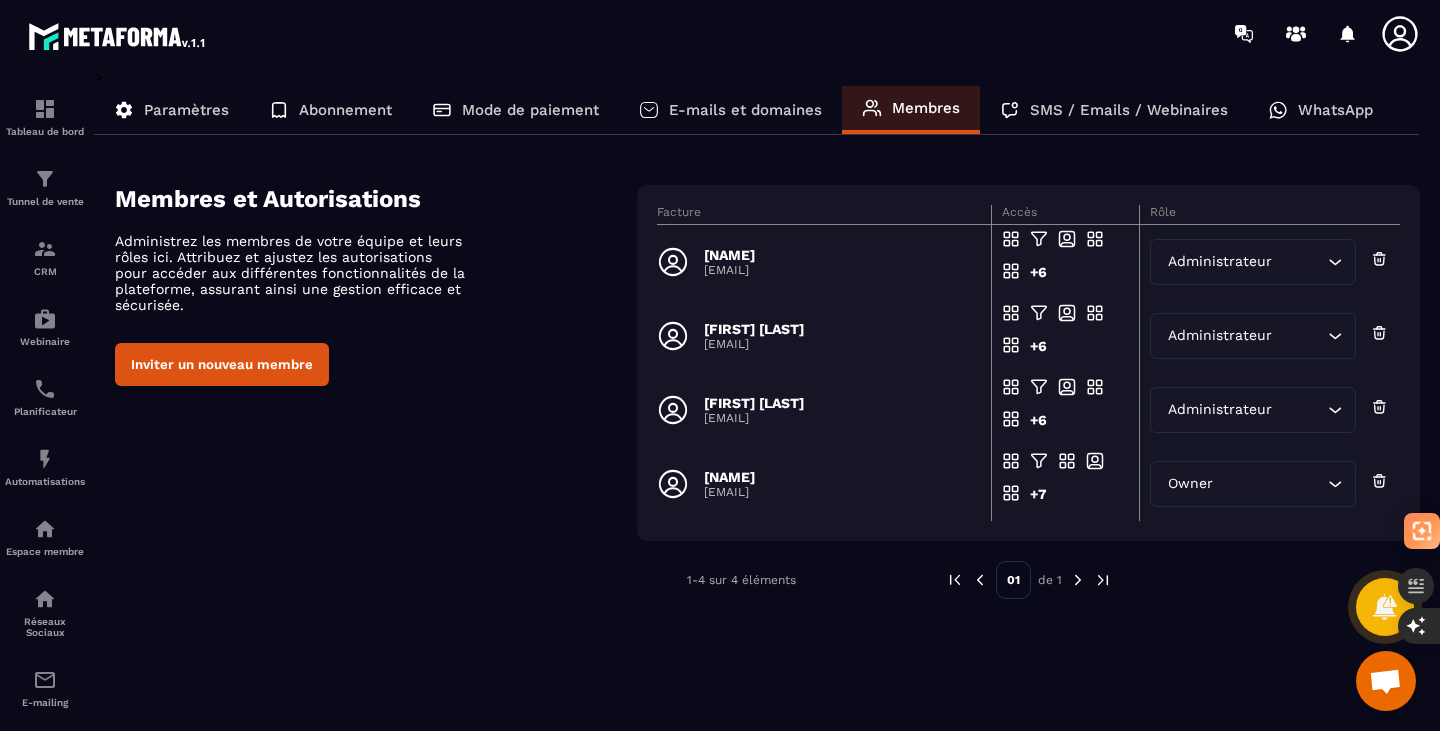 click on "SMS / Emails / Webinaires" at bounding box center (1129, 110) 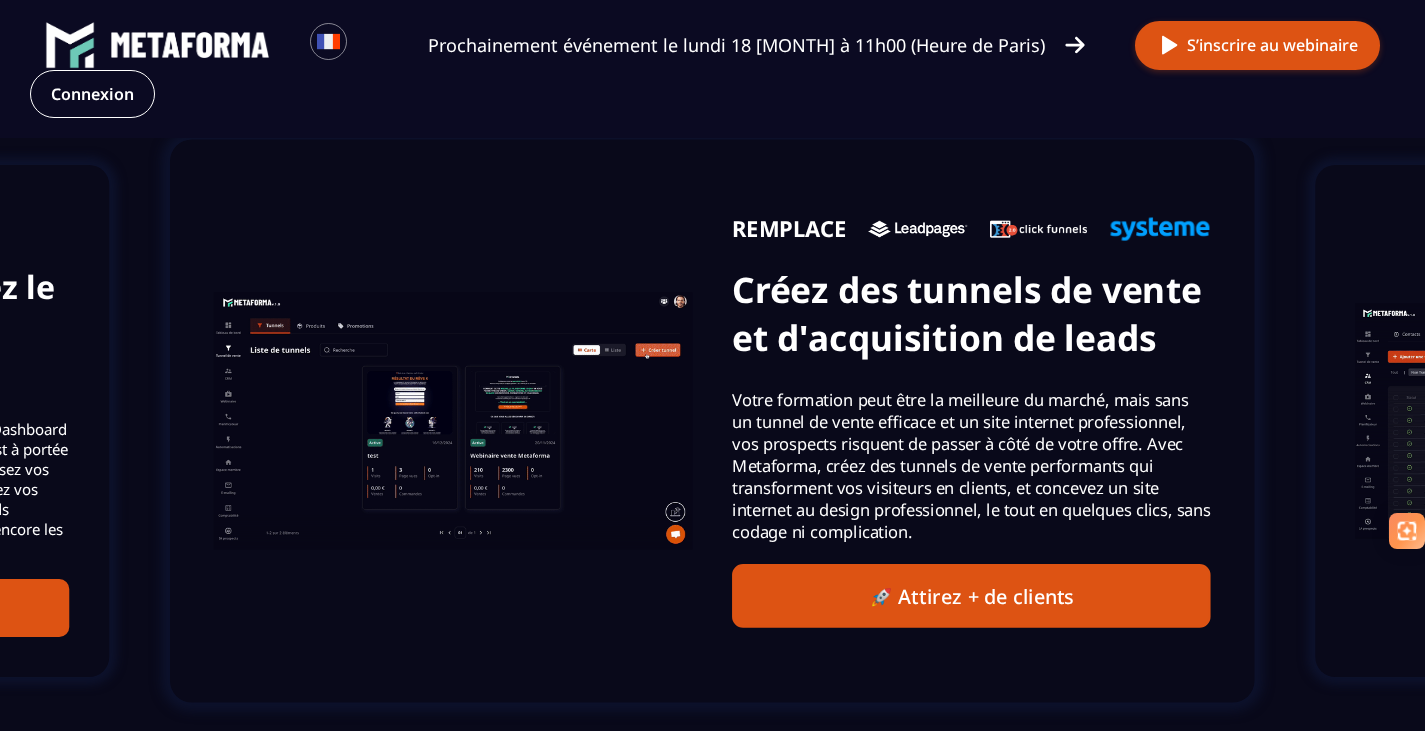 scroll, scrollTop: 1412, scrollLeft: 0, axis: vertical 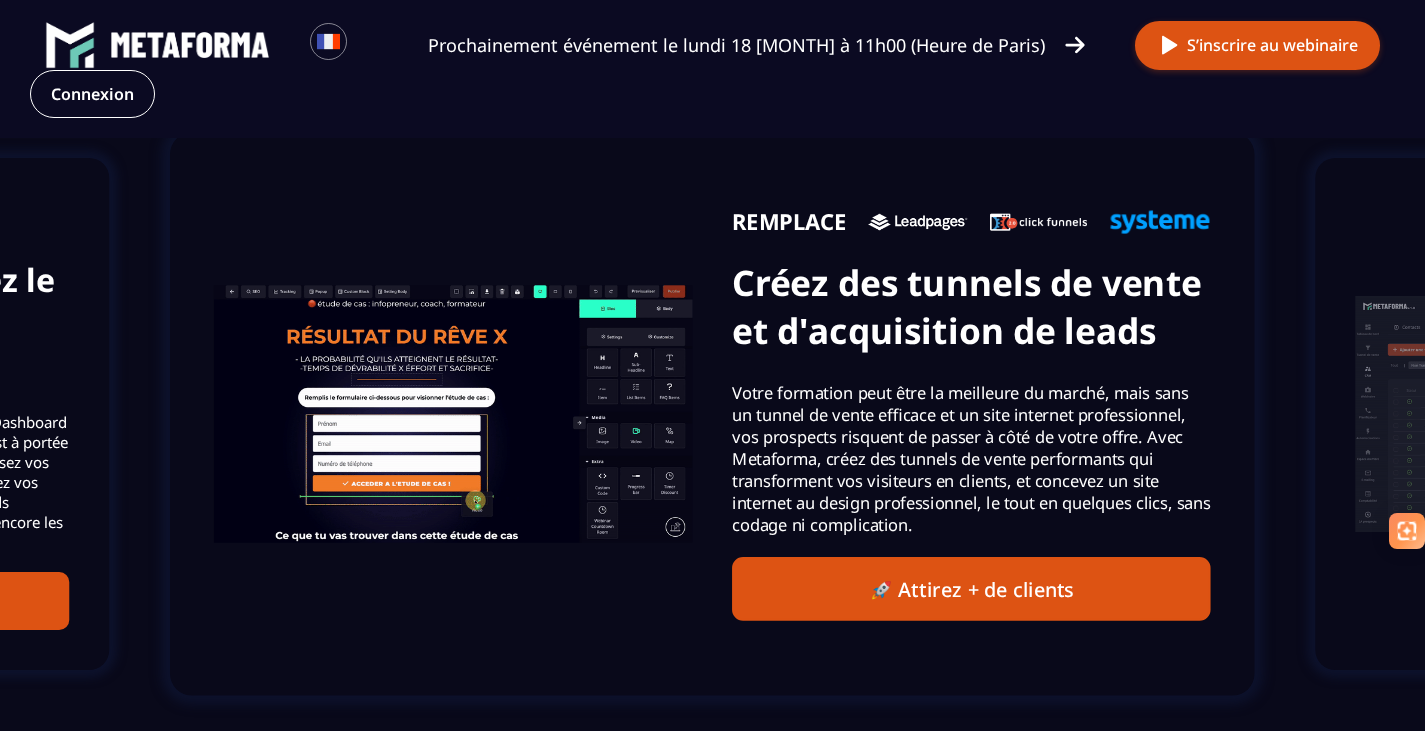 click on "Votre formation peut être la meilleure du marché, mais sans un tunnel de vente efficace et un site internet professionnel, vos prospects risquent de passer à côté de votre offre. Avec Metaforma, créez des tunnels de vente performants qui transforment vos visiteurs en clients, et concevez un site internet au design professionnel, le tout en quelques clics, sans codage ni complication." at bounding box center [971, 458] 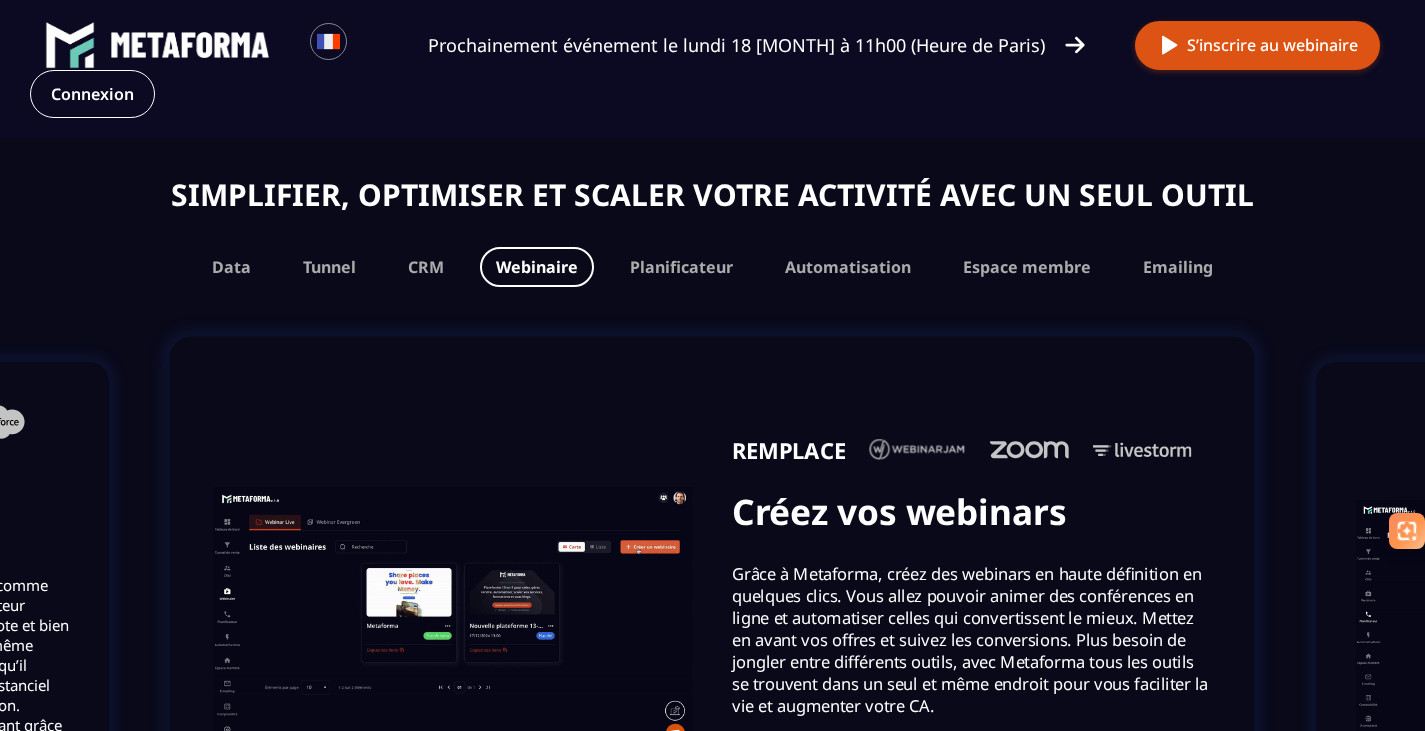 scroll, scrollTop: 1207, scrollLeft: 0, axis: vertical 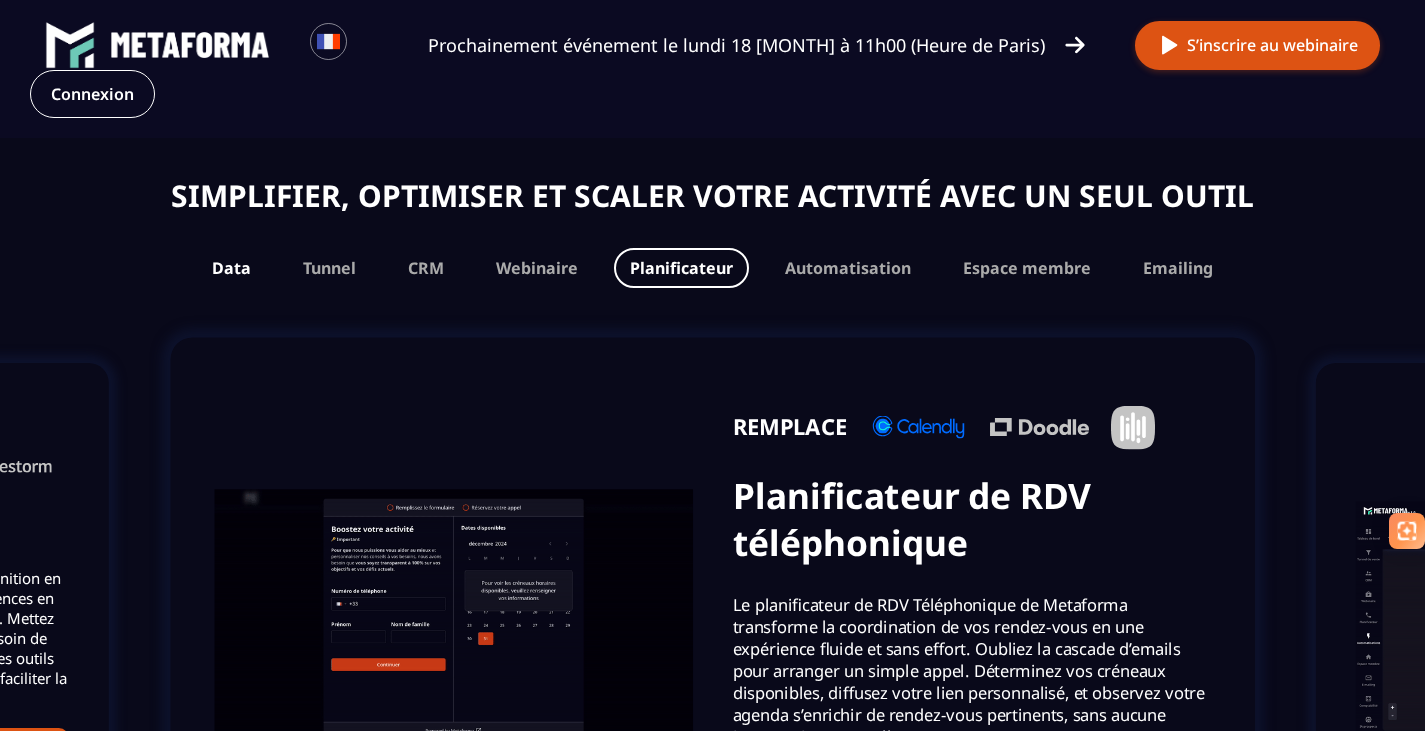 click on "Data" at bounding box center (231, 268) 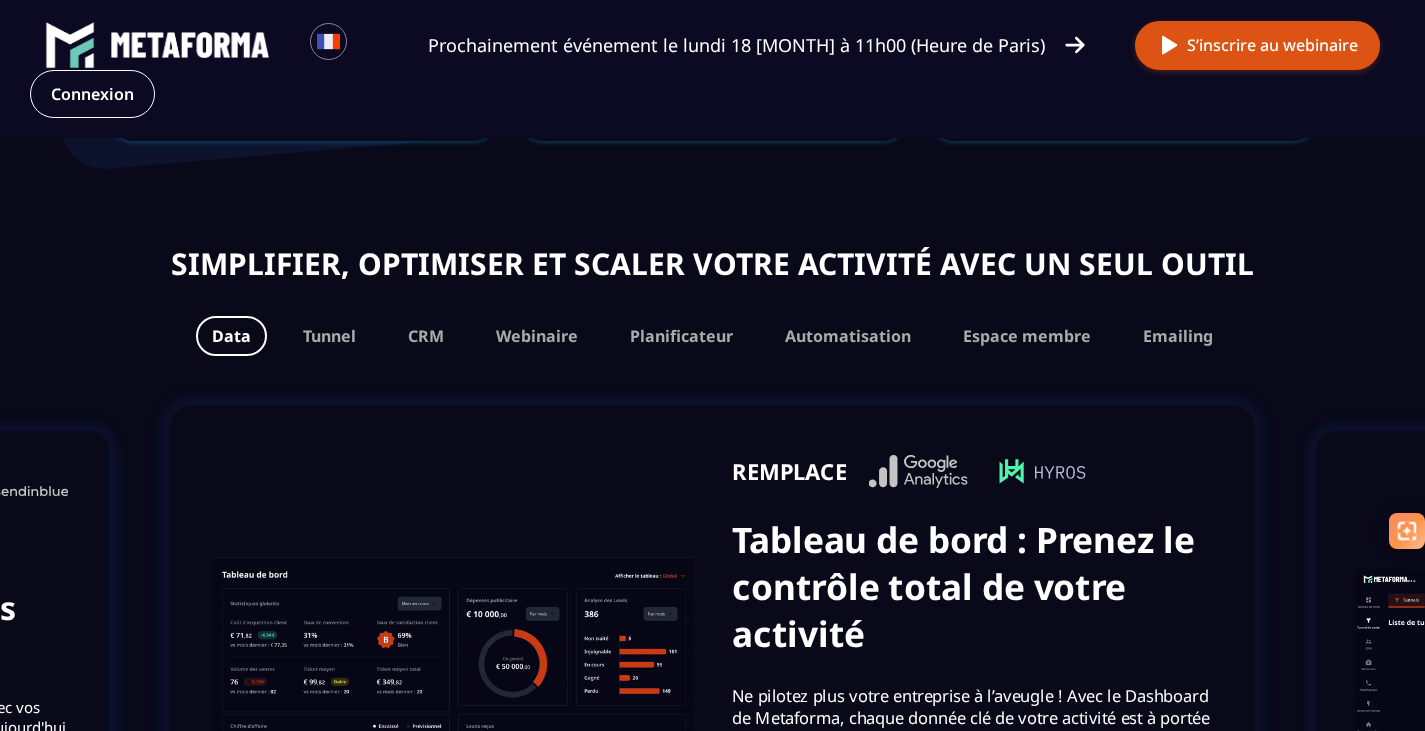 scroll, scrollTop: 1138, scrollLeft: 0, axis: vertical 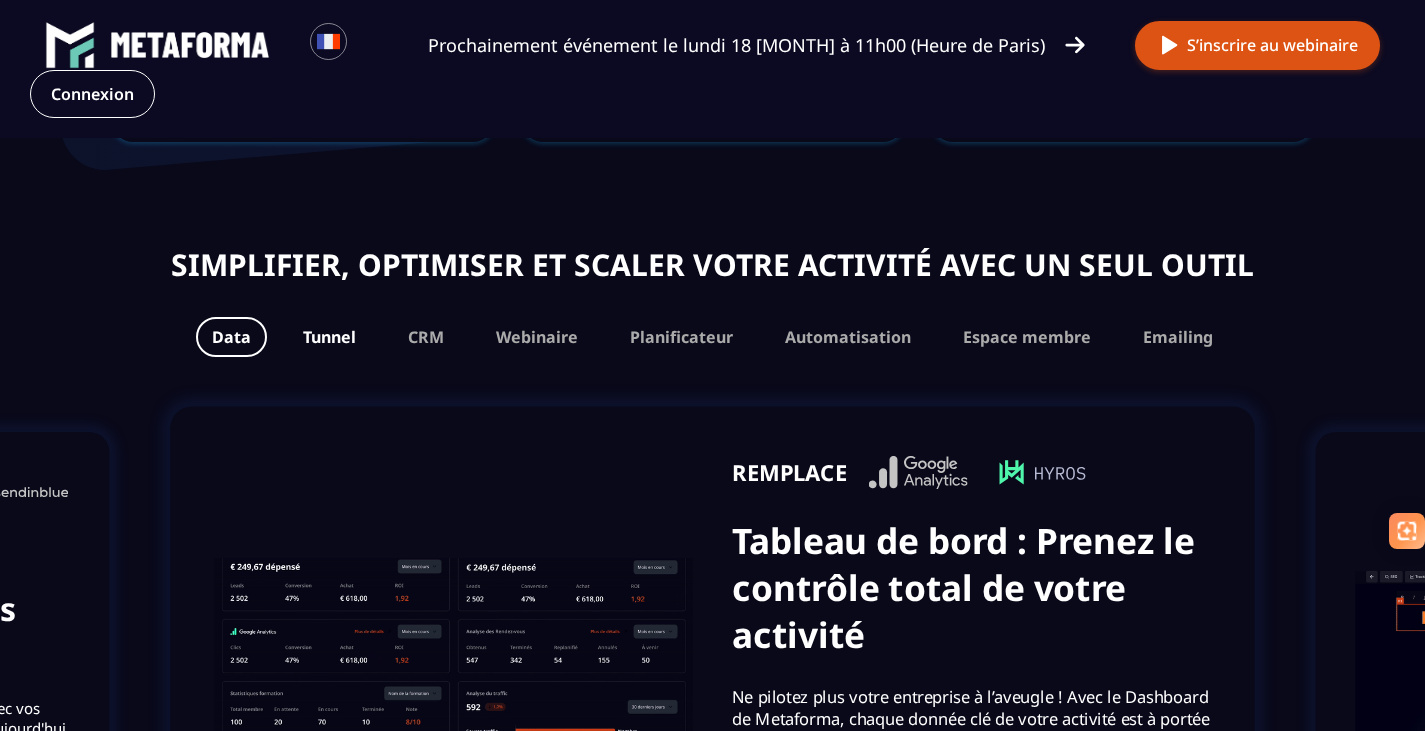 click on "Tunnel" at bounding box center [329, 337] 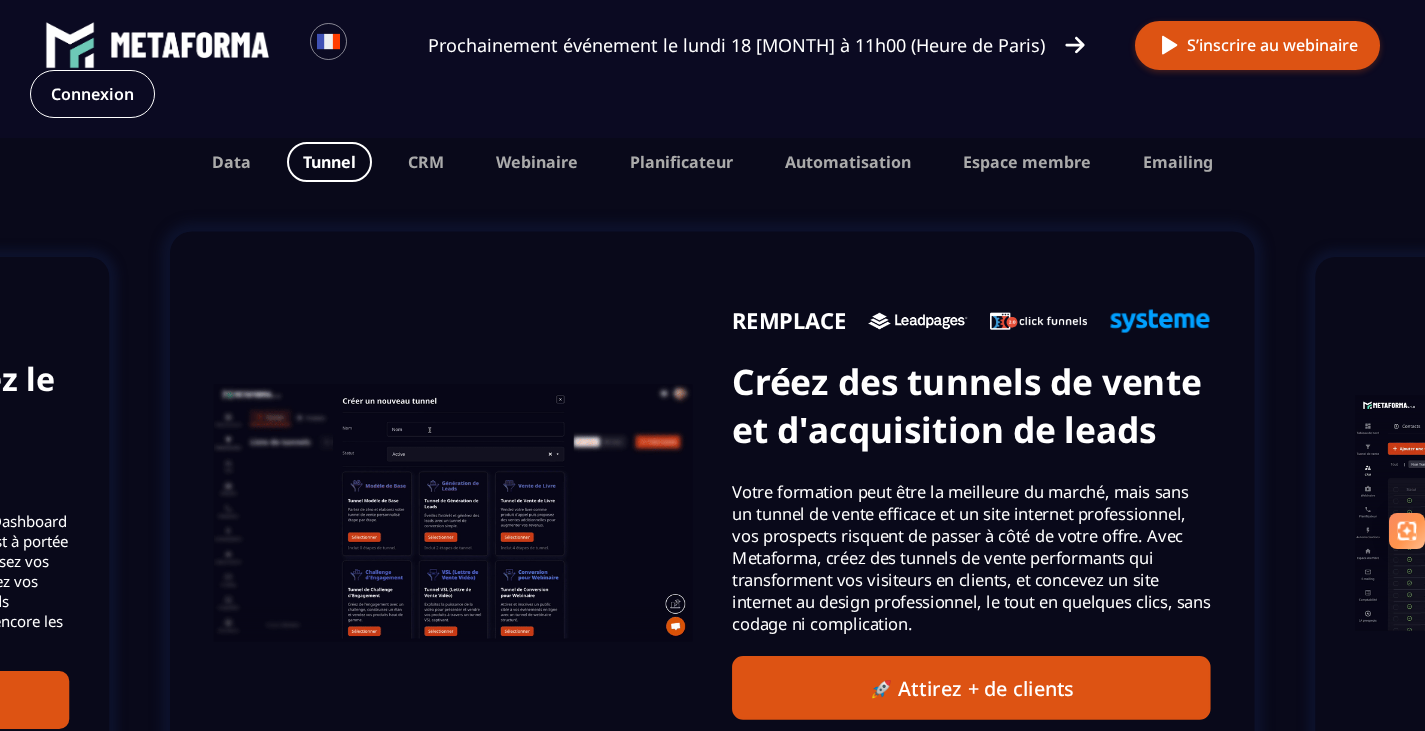 scroll, scrollTop: 1314, scrollLeft: 0, axis: vertical 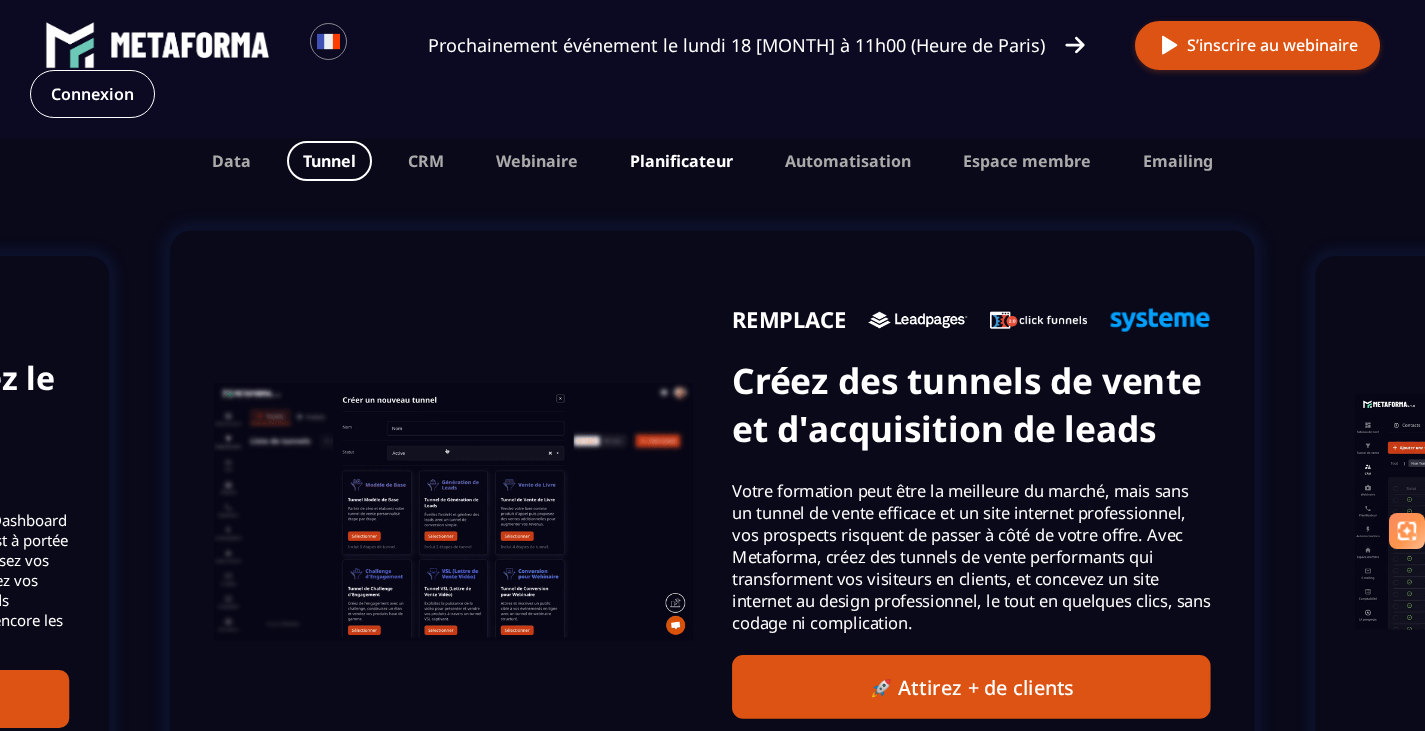 click on "Planificateur" at bounding box center (681, 161) 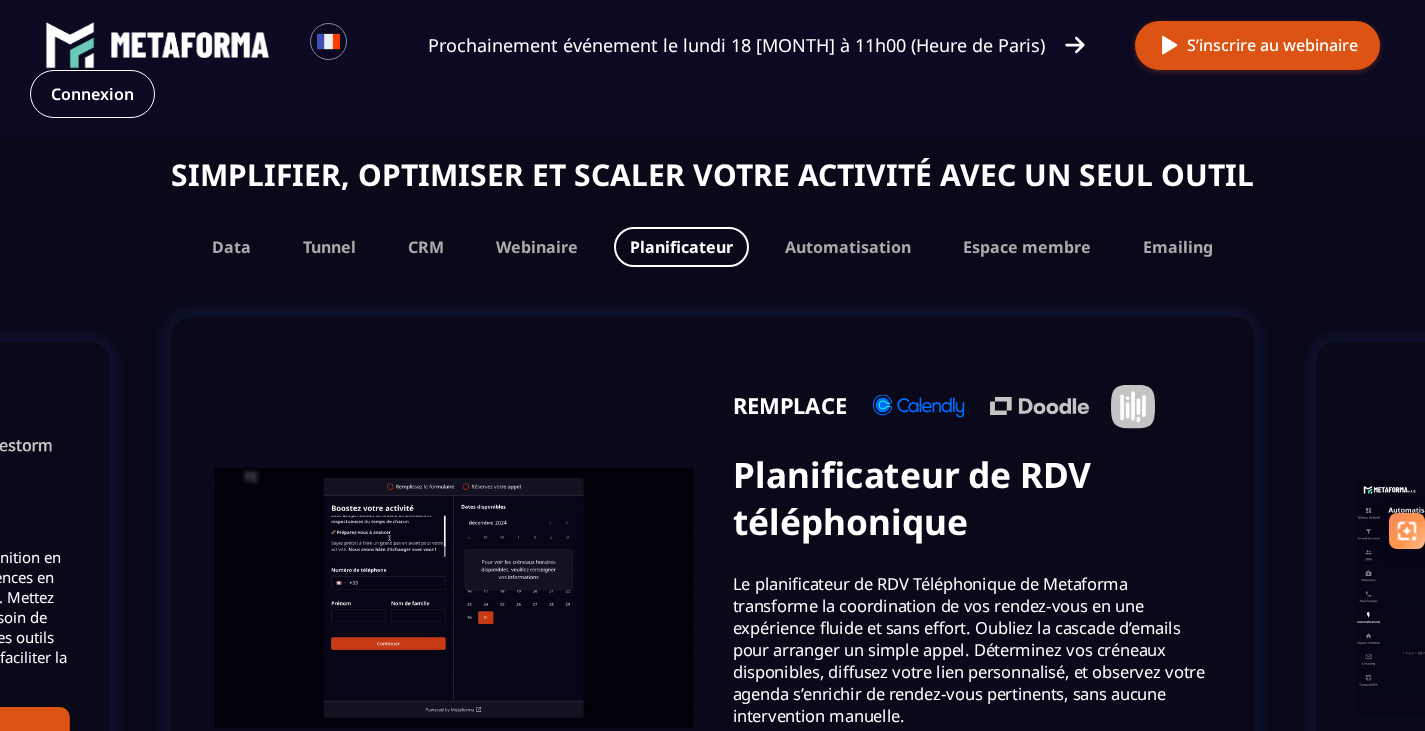 scroll, scrollTop: 1216, scrollLeft: 0, axis: vertical 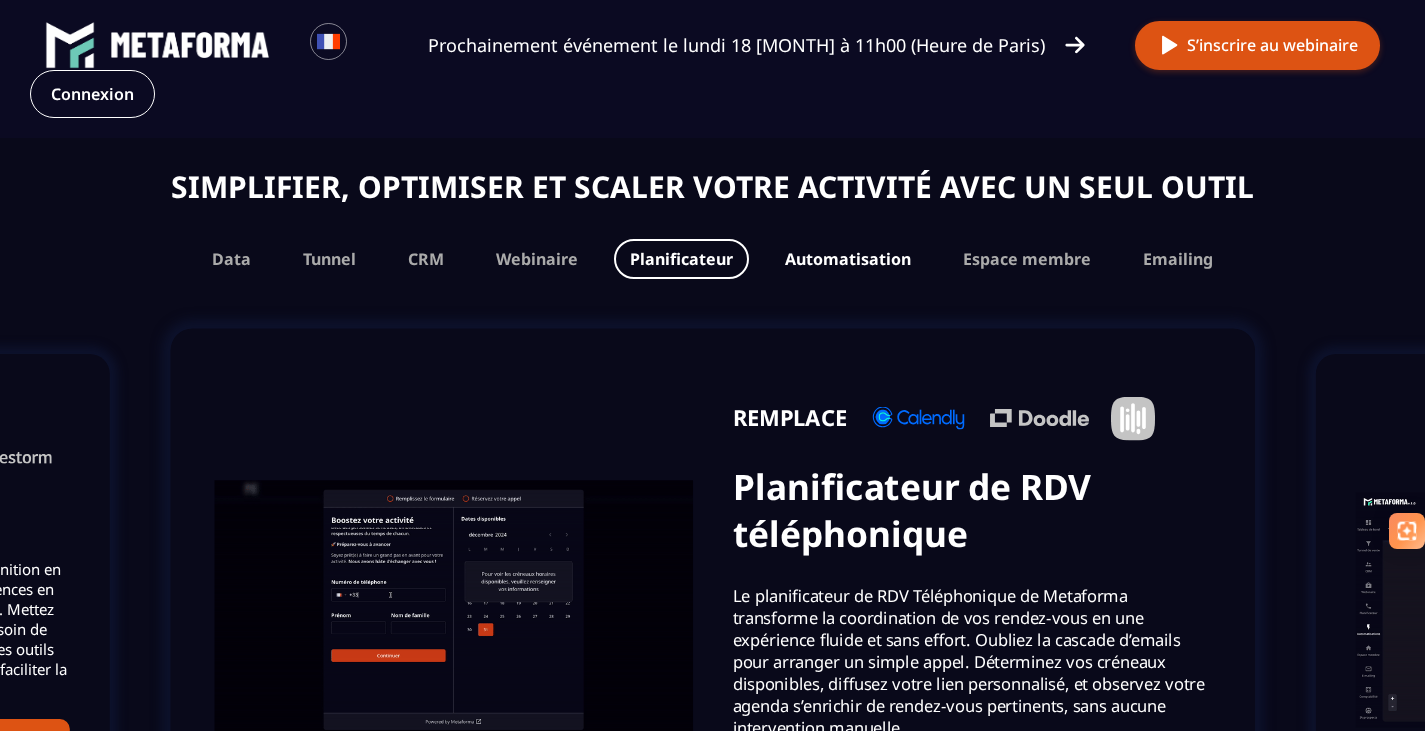 click on "Automatisation" at bounding box center (848, 259) 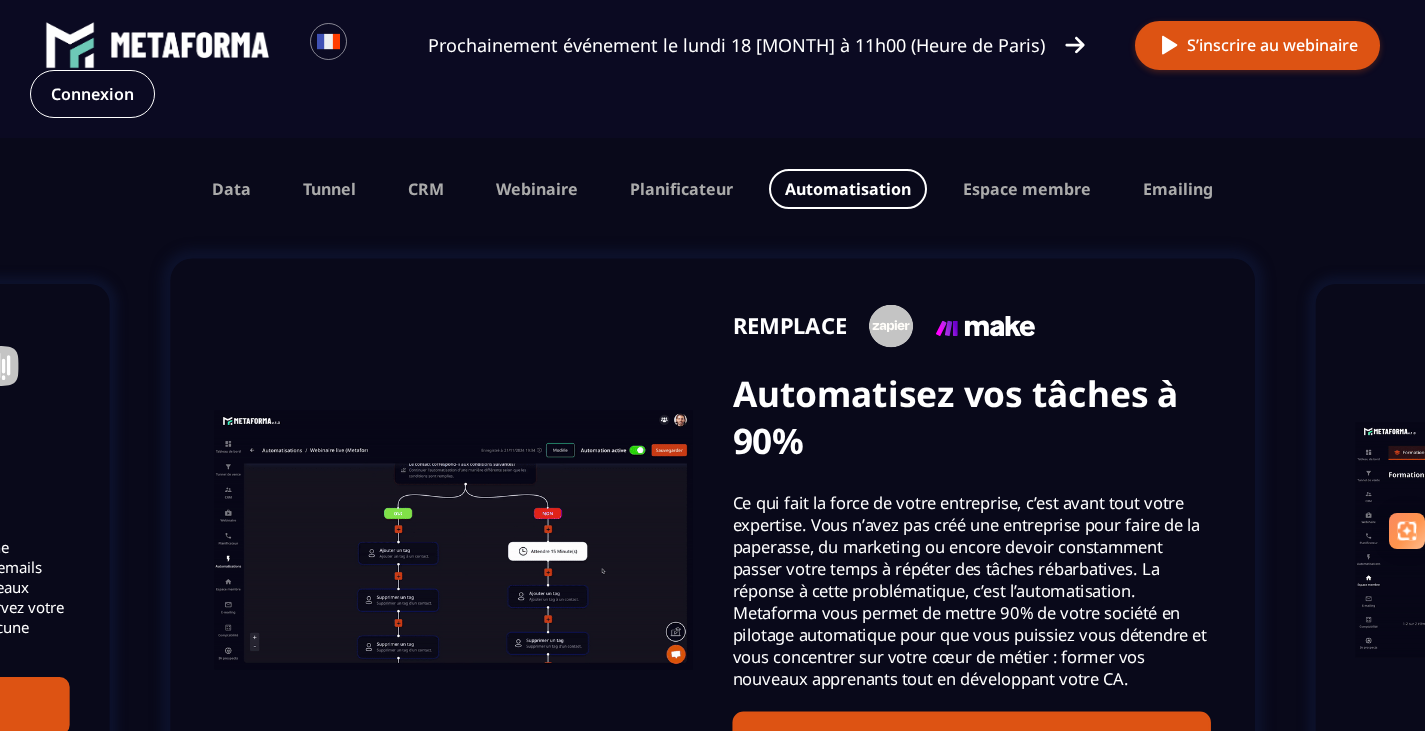 scroll, scrollTop: 1285, scrollLeft: 0, axis: vertical 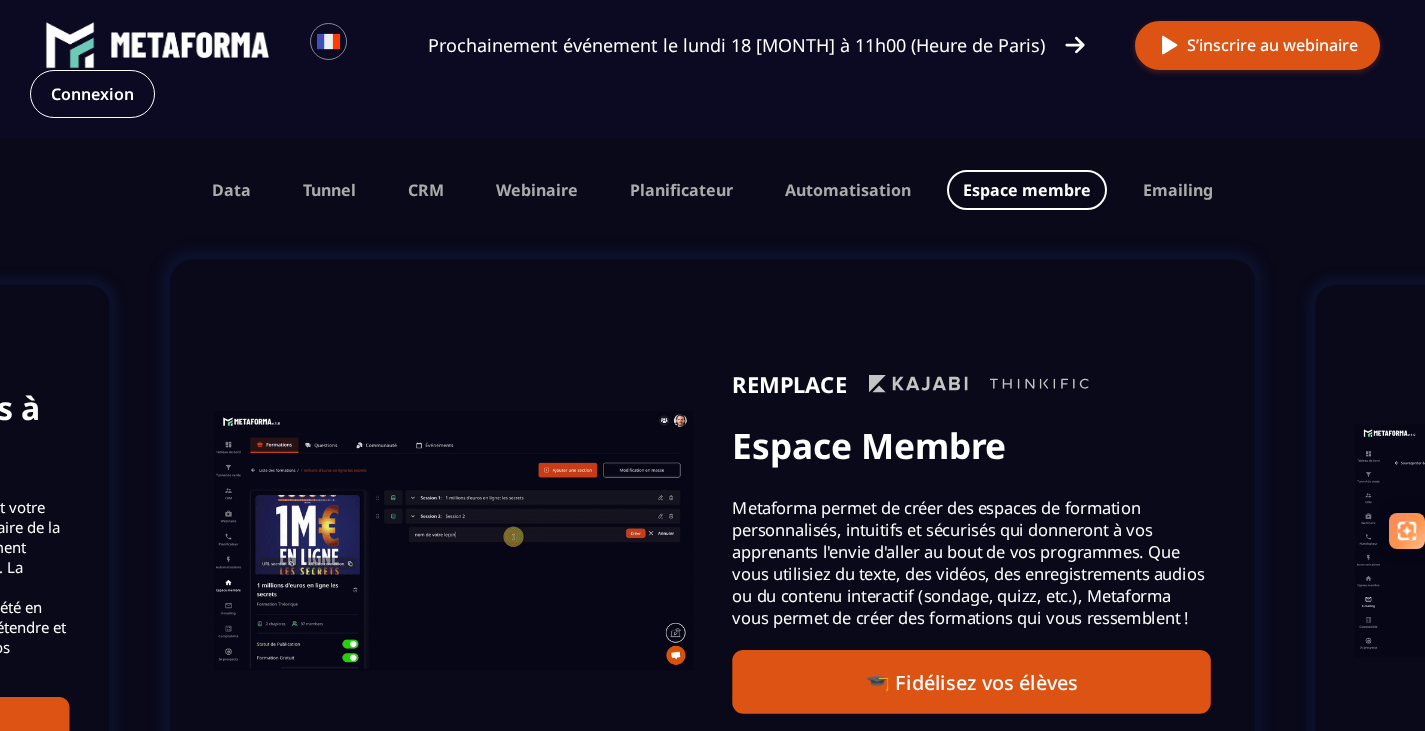 click on "Espace membre" at bounding box center [1027, 190] 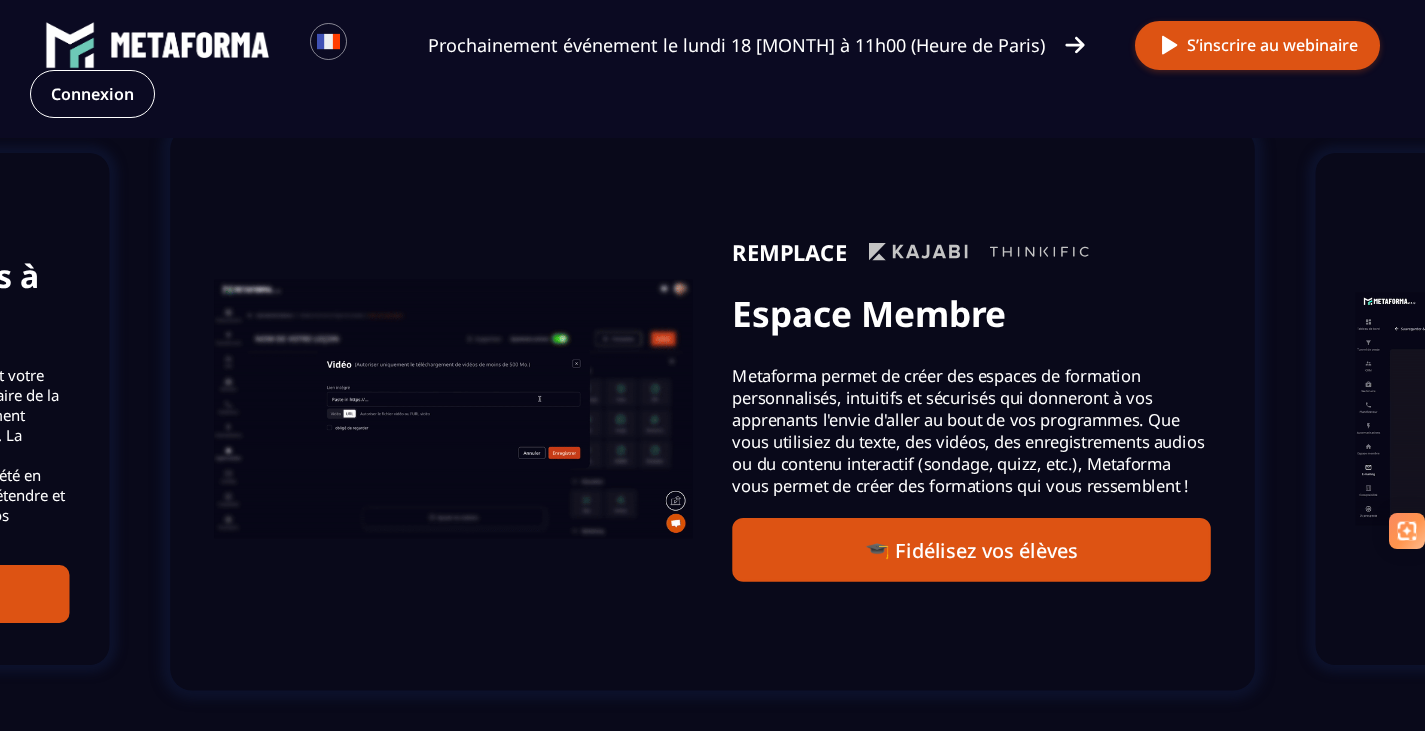 scroll, scrollTop: 1414, scrollLeft: 0, axis: vertical 